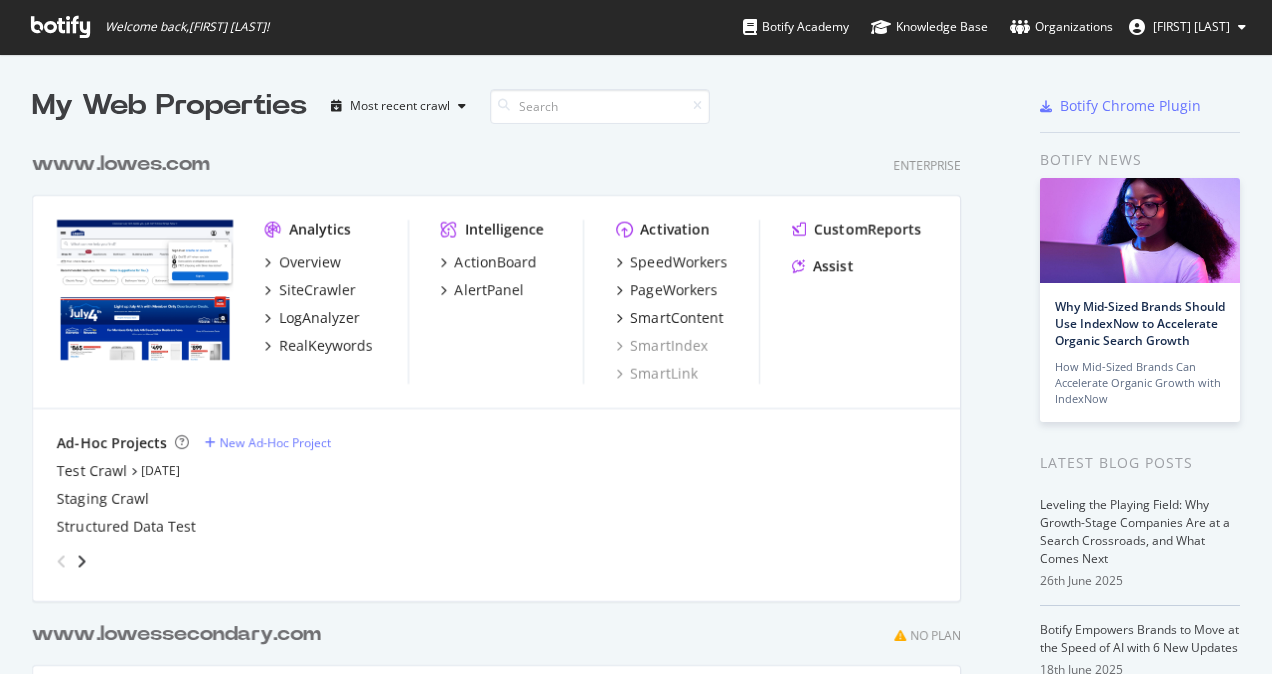 scroll, scrollTop: 0, scrollLeft: 0, axis: both 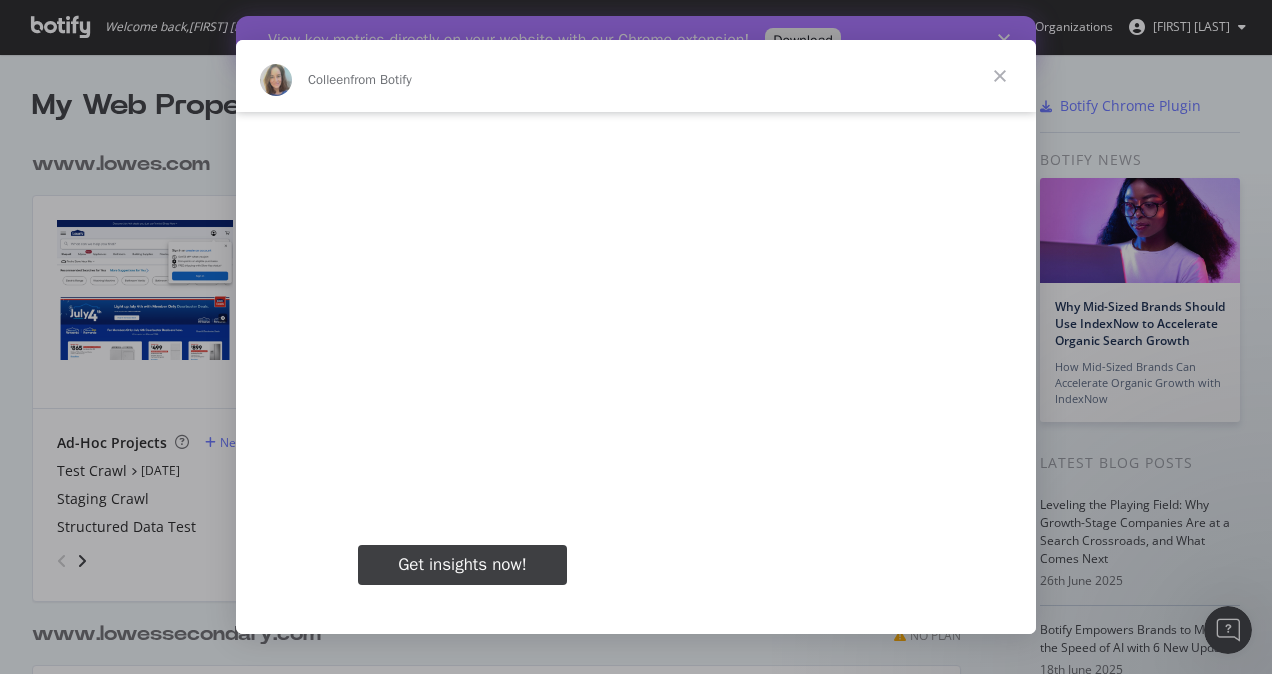 type on "2438725" 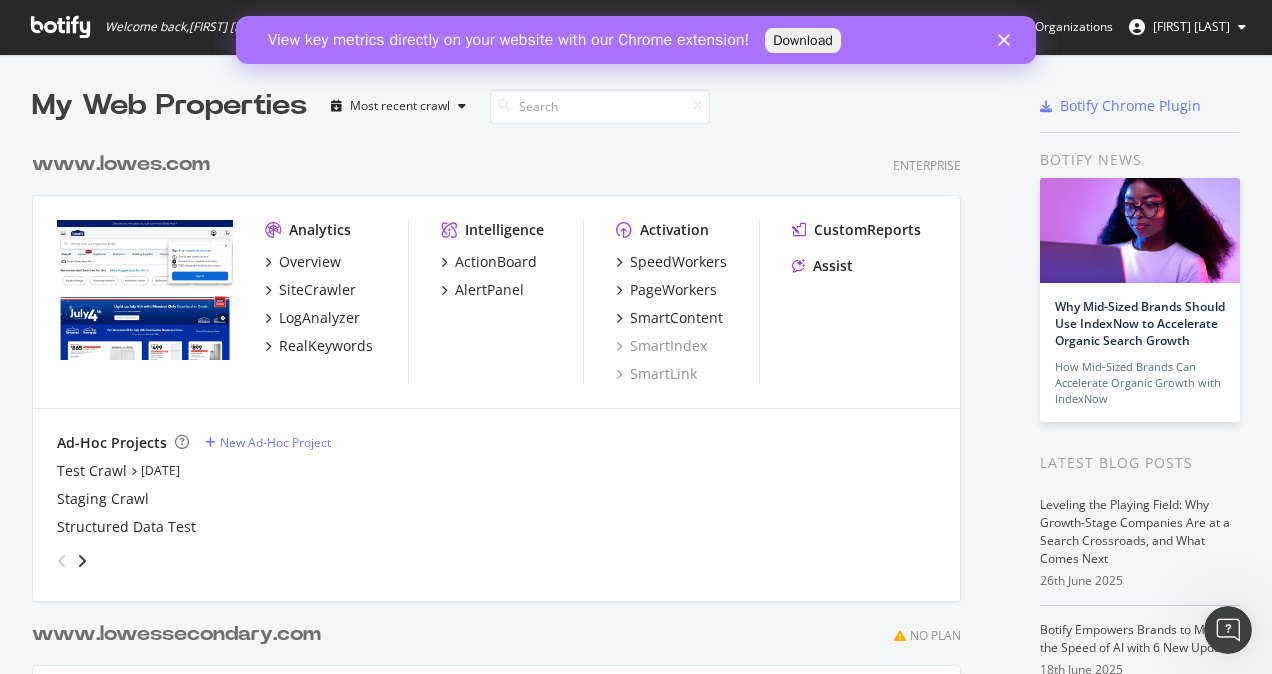 click on "View key metrics directly on your website with our Chrome extension! Download" at bounding box center (636, 40) 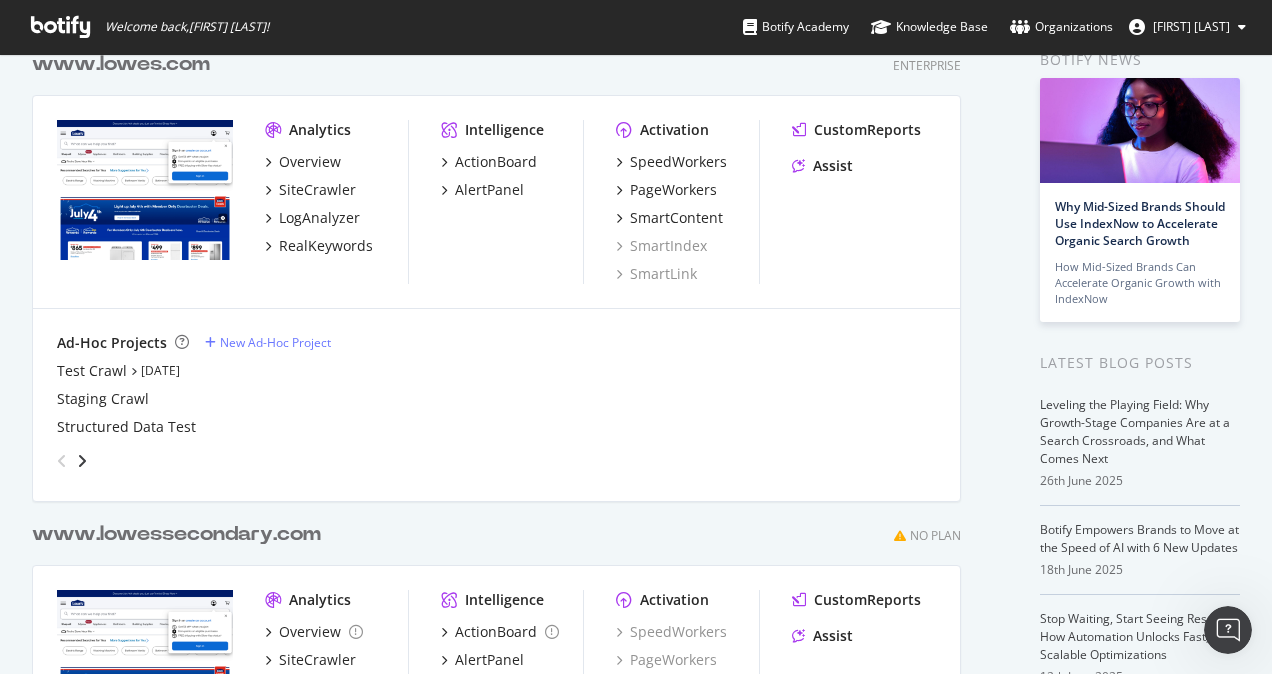 scroll, scrollTop: 0, scrollLeft: 0, axis: both 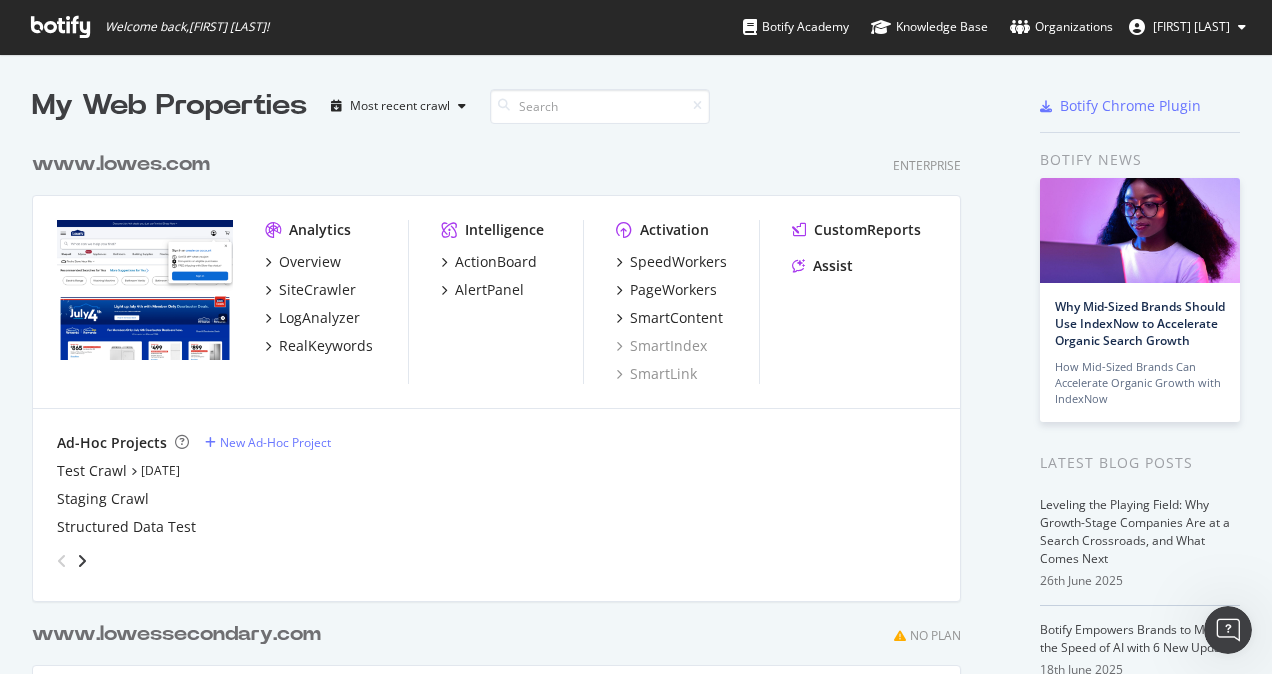 click on "[TEST_TYPE] [DATE] [TEST_TYPE]" at bounding box center [496, 499] 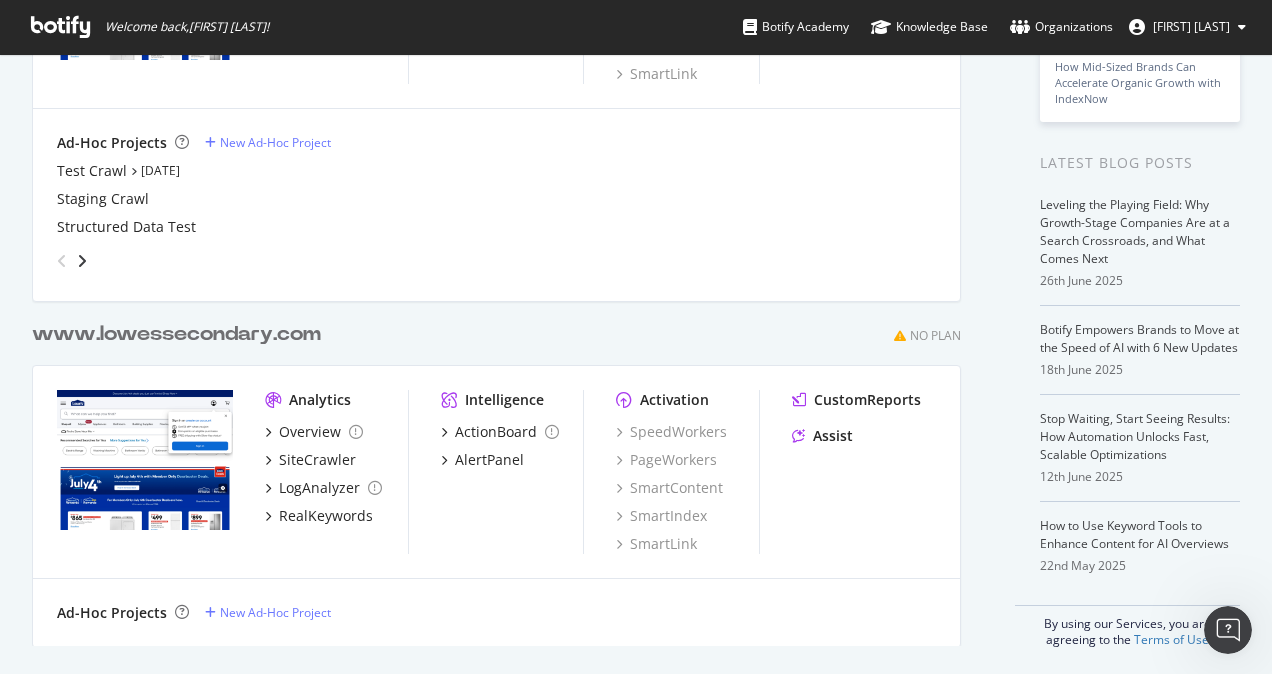 scroll, scrollTop: 0, scrollLeft: 0, axis: both 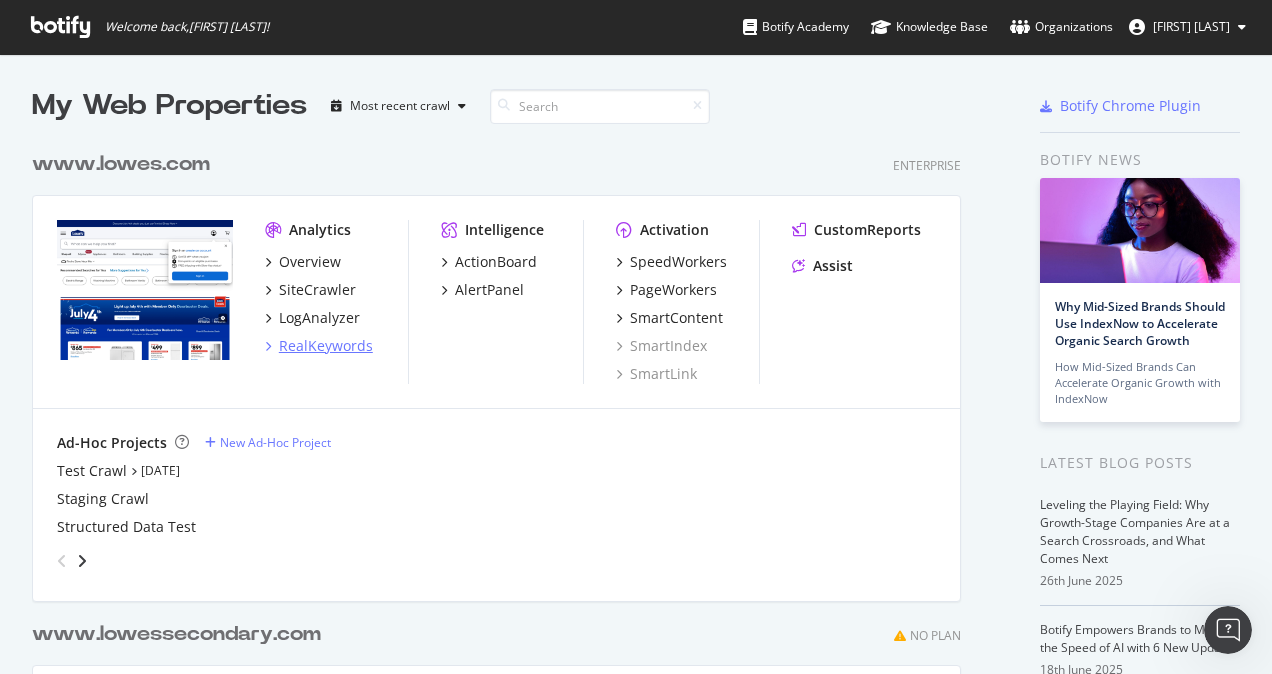 click on "RealKeywords" at bounding box center [326, 346] 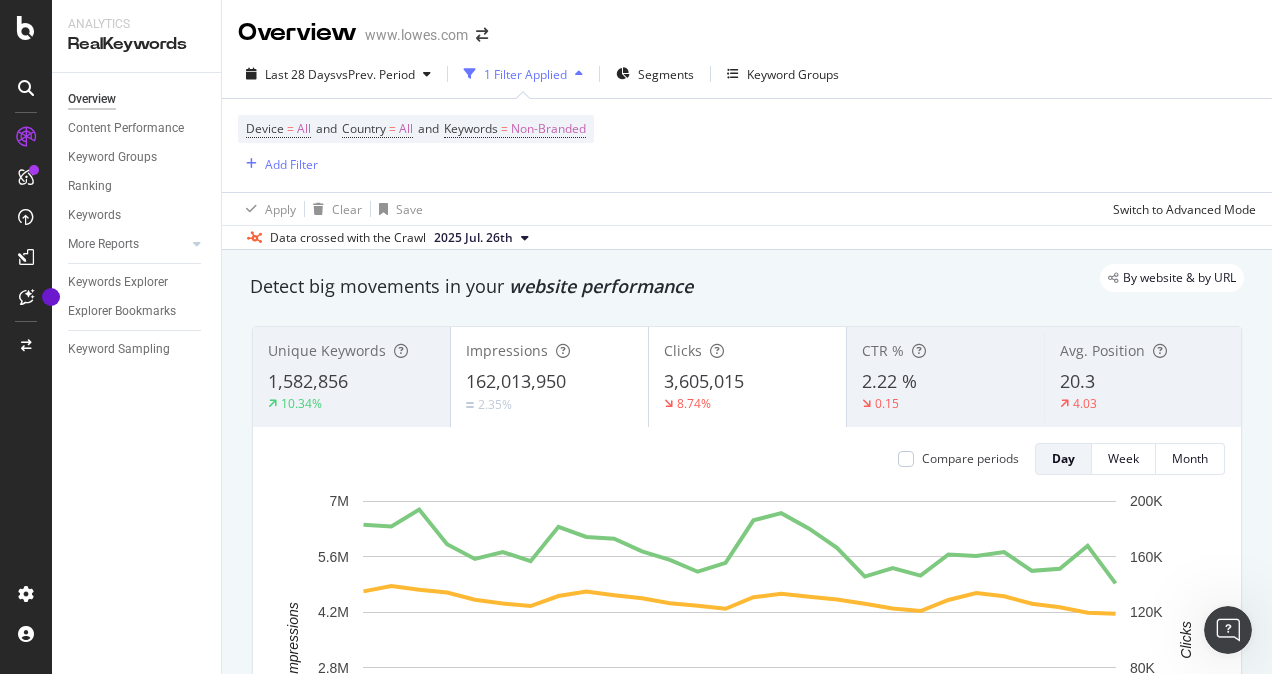 click on "1 Filter Applied" at bounding box center [525, 74] 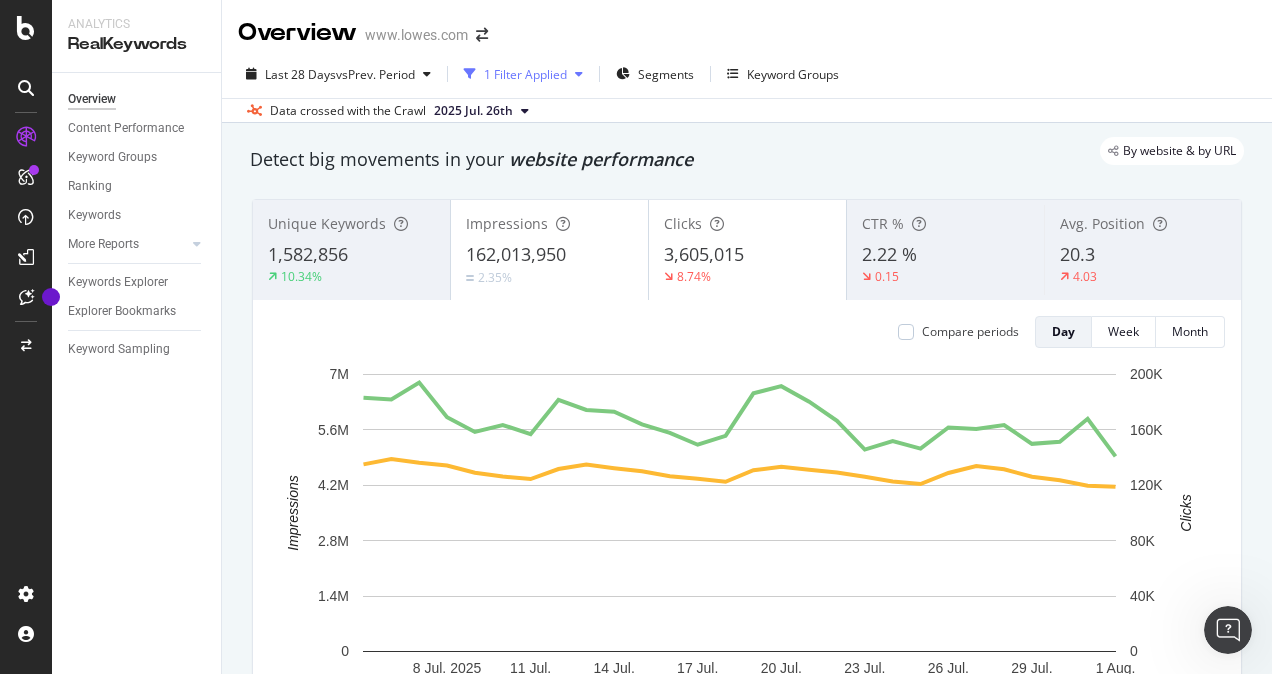click at bounding box center (579, 74) 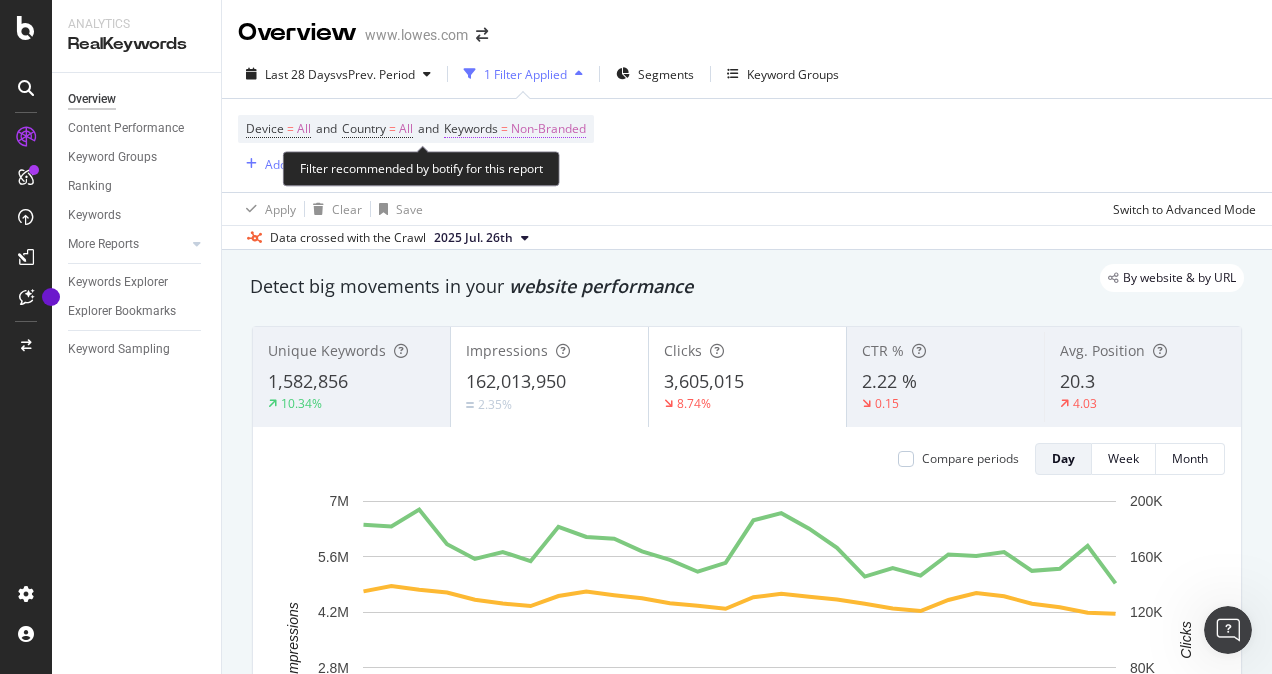 click on "Non-Branded" at bounding box center (548, 129) 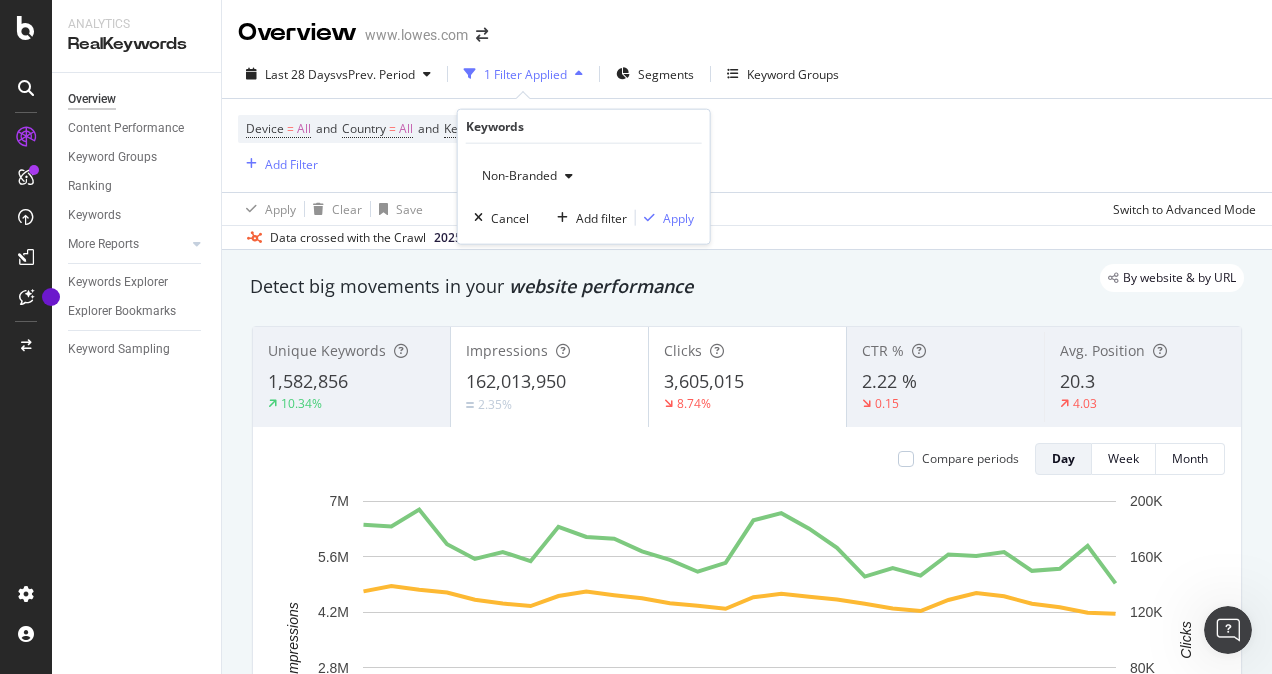 click at bounding box center (569, 176) 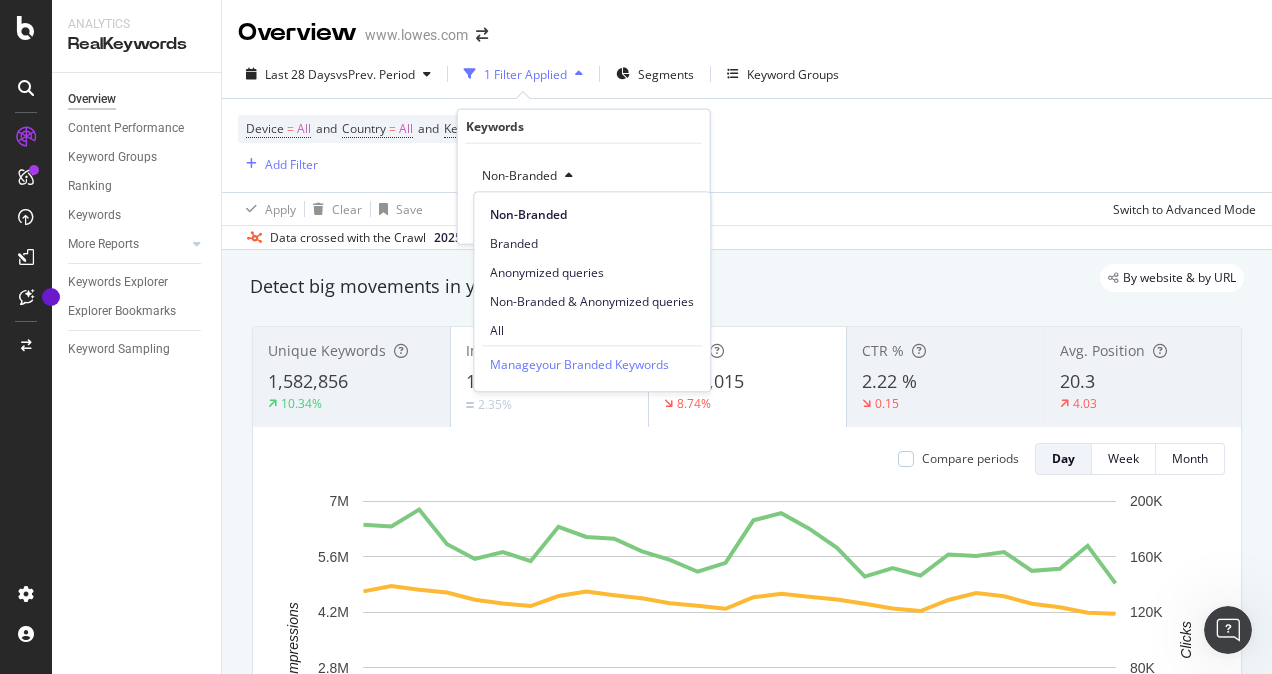 click on "All" at bounding box center [592, 331] 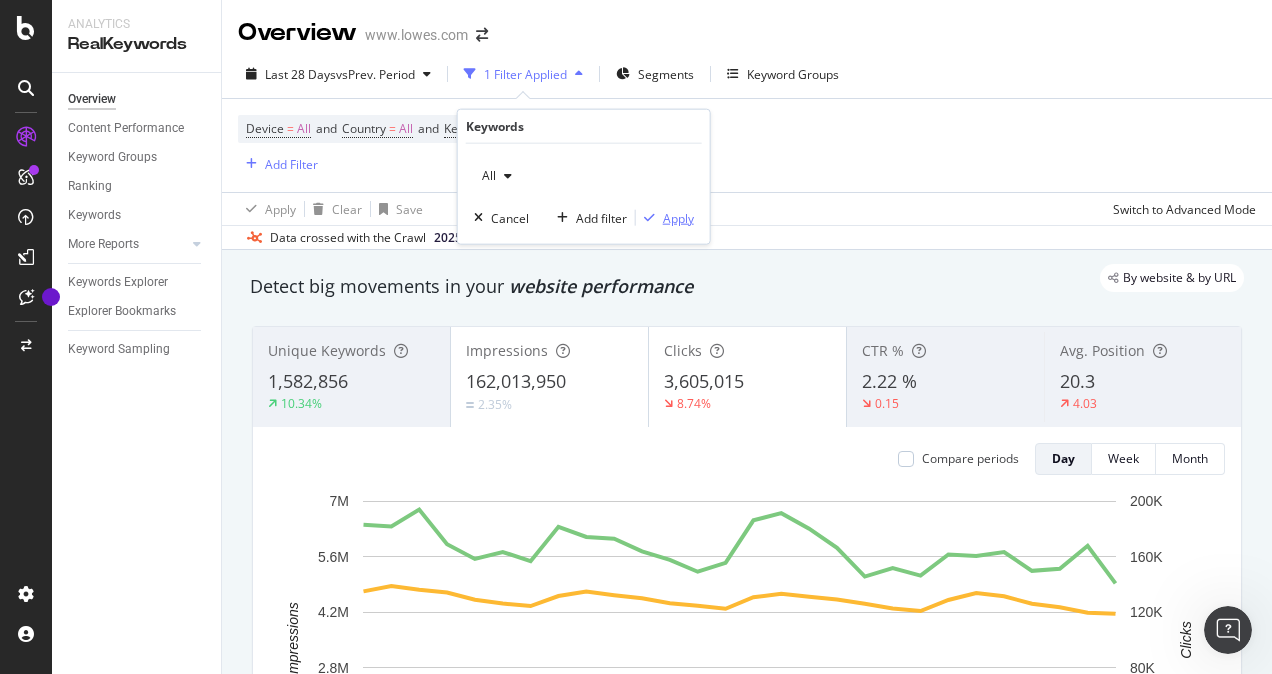 click on "Apply" at bounding box center [678, 217] 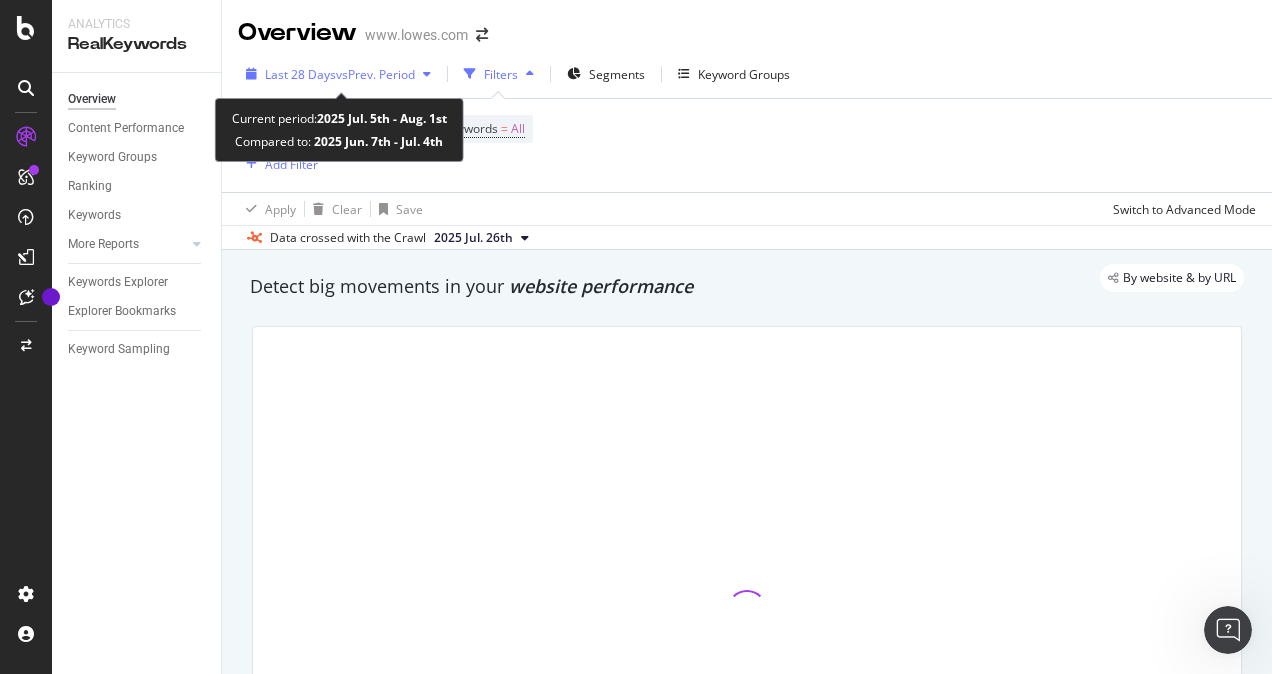 click at bounding box center [427, 74] 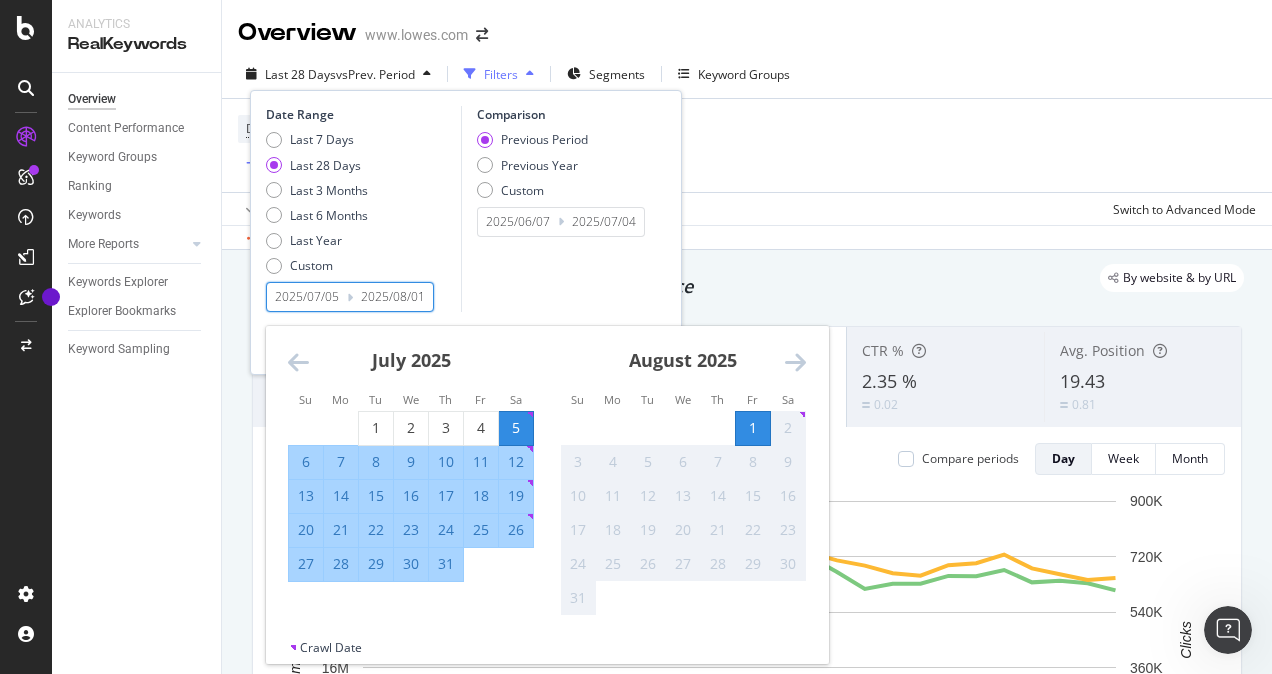 click on "2025/07/05" at bounding box center [307, 297] 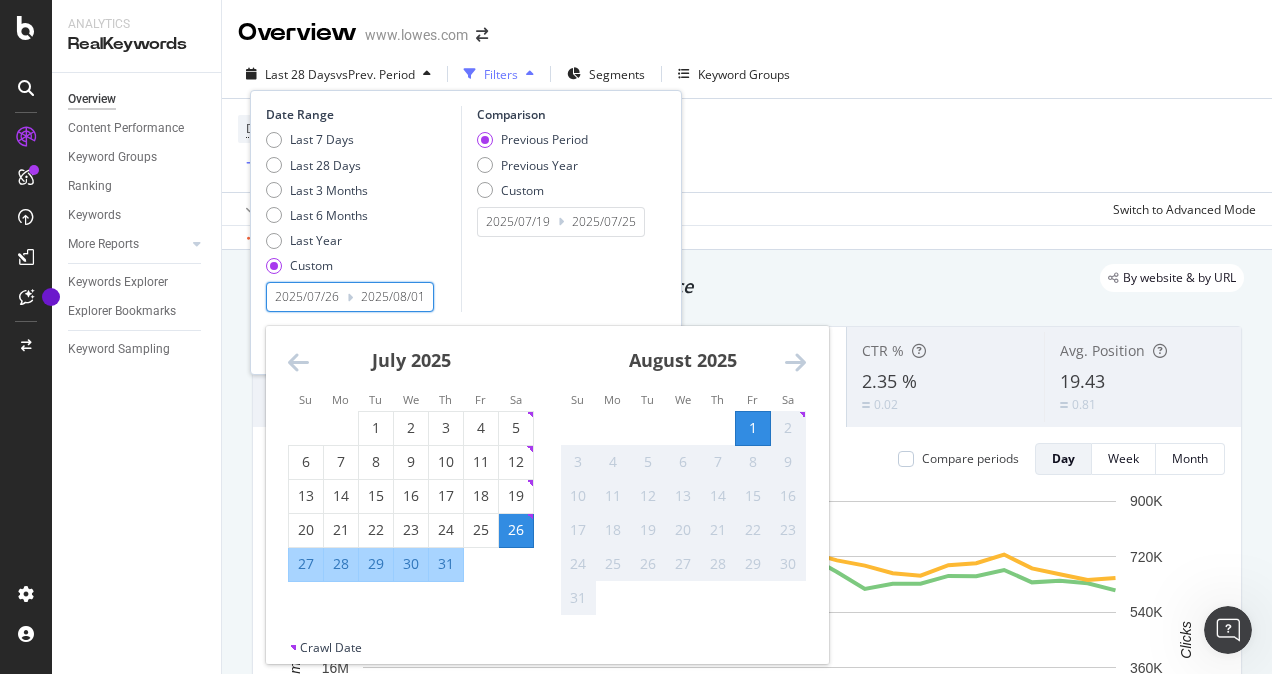 click on "1" at bounding box center (753, 428) 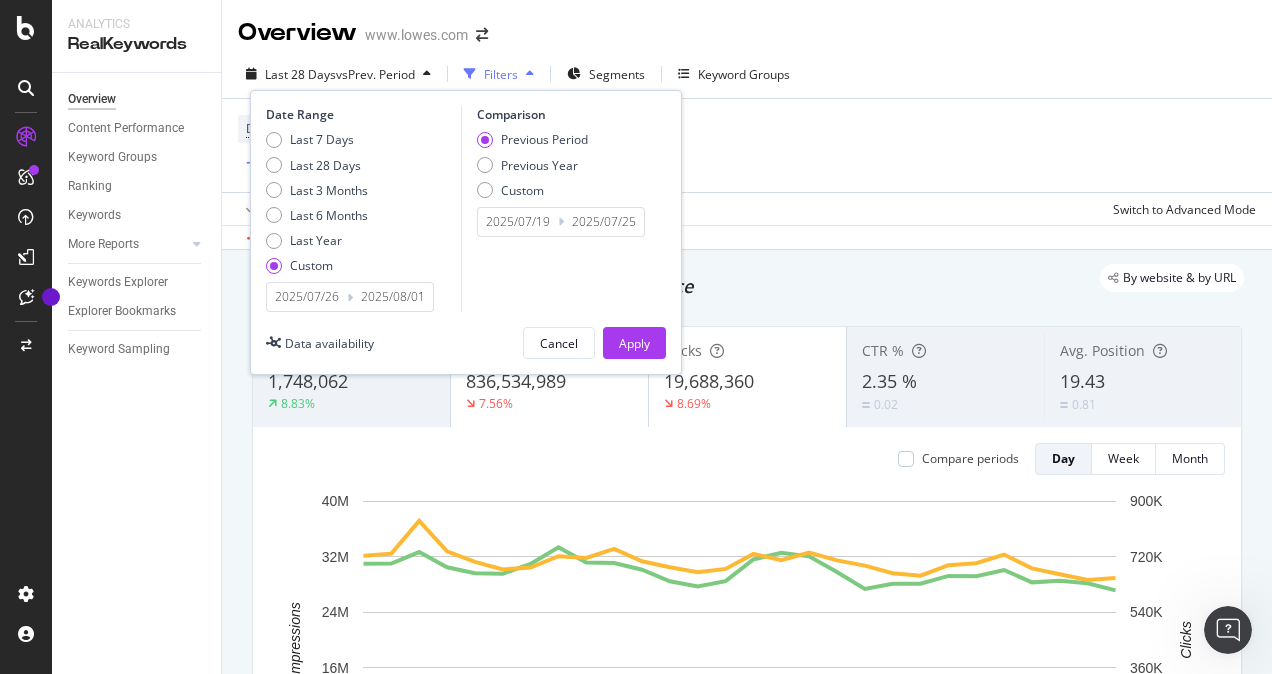 click on "2025/07/19" at bounding box center (518, 222) 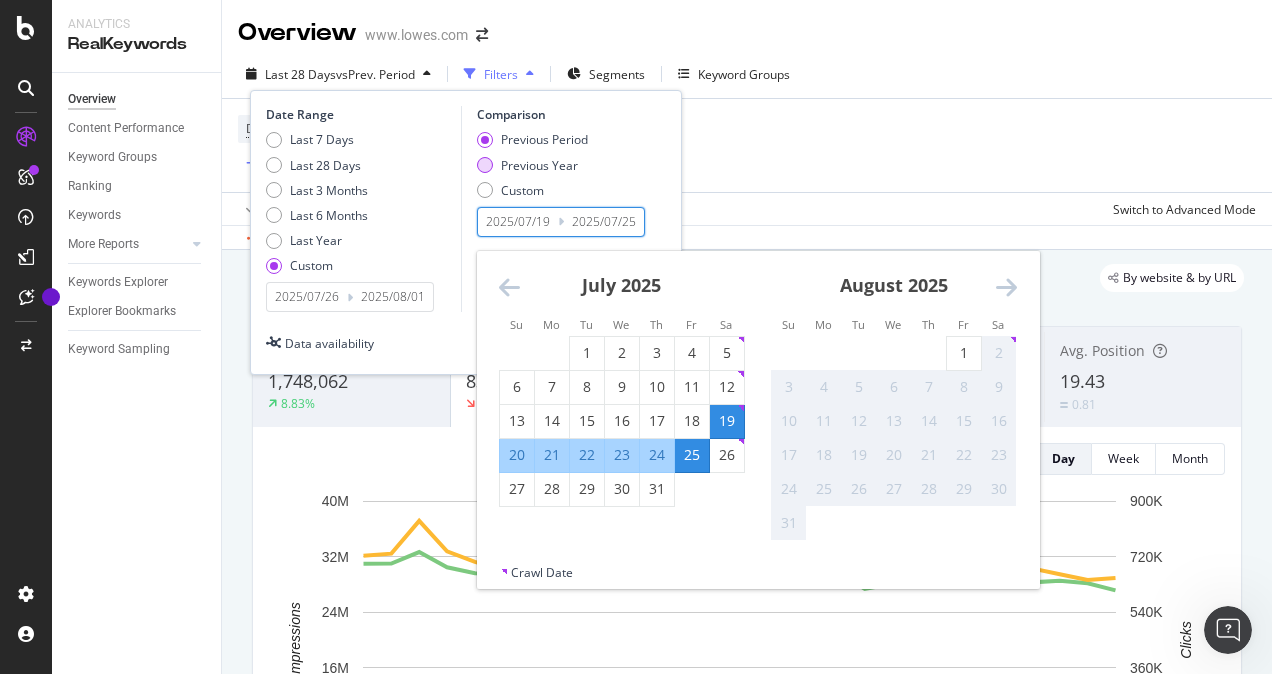 click on "Previous Year" at bounding box center (539, 165) 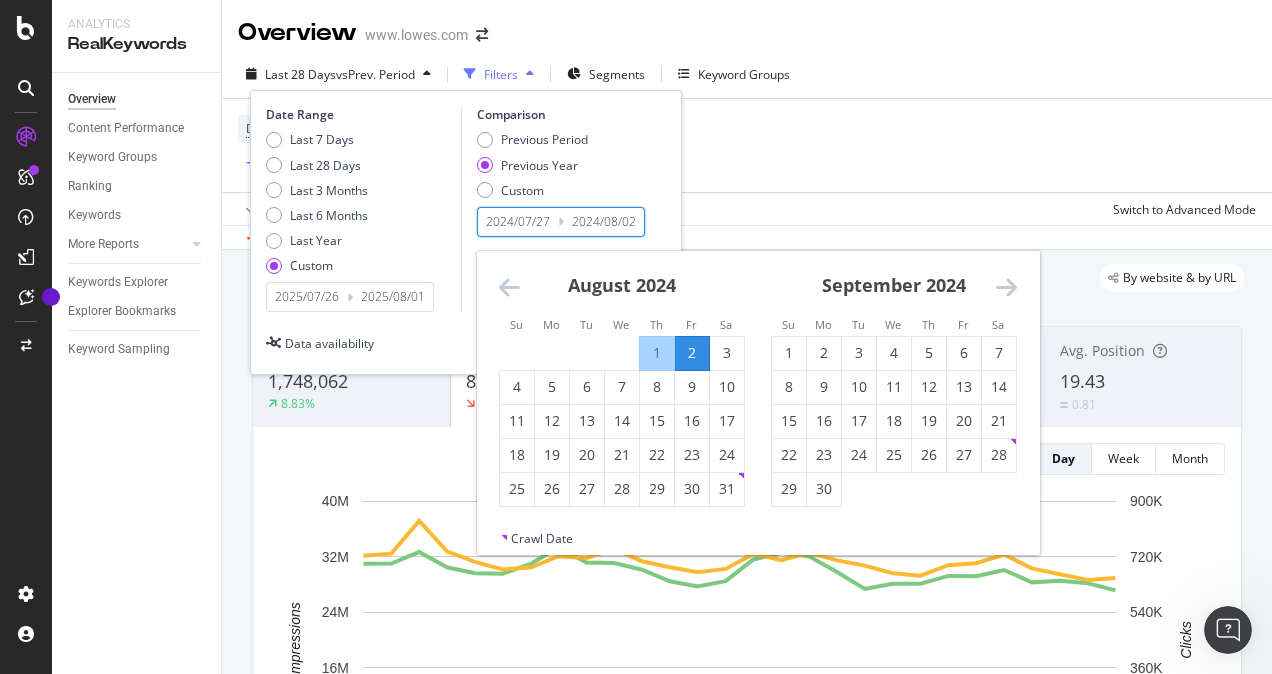 click on "2024/07/27" at bounding box center (518, 222) 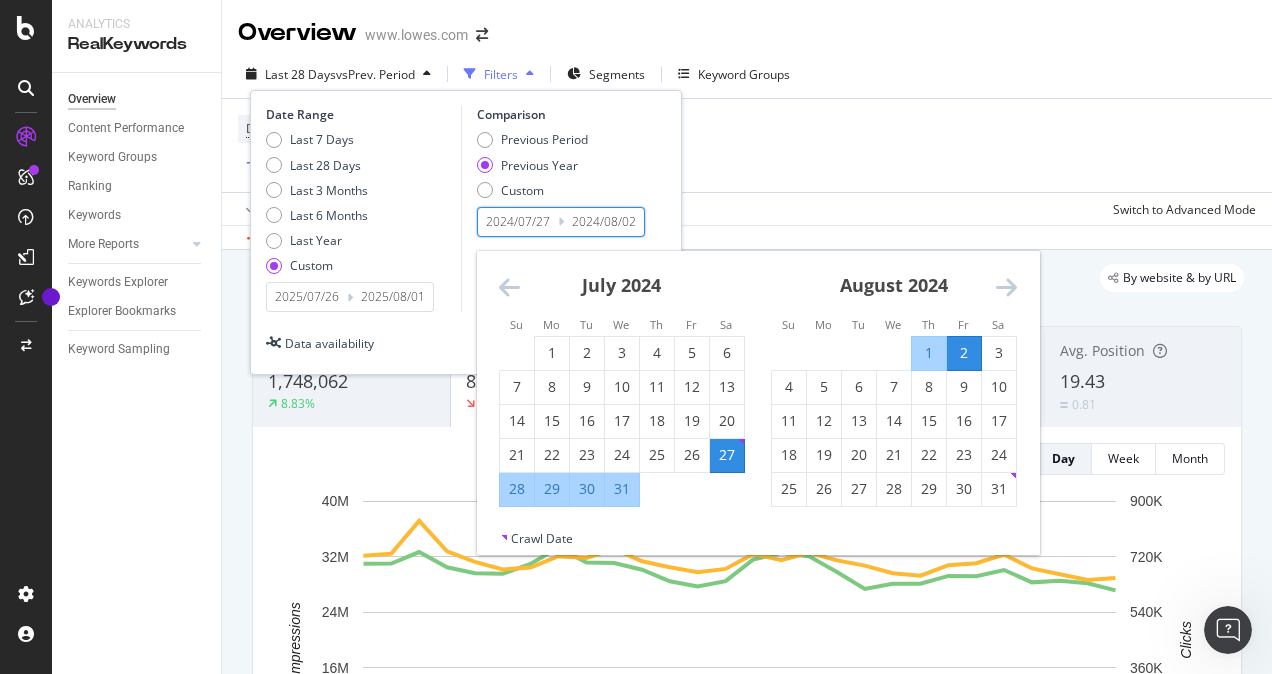click on "27" at bounding box center [727, 455] 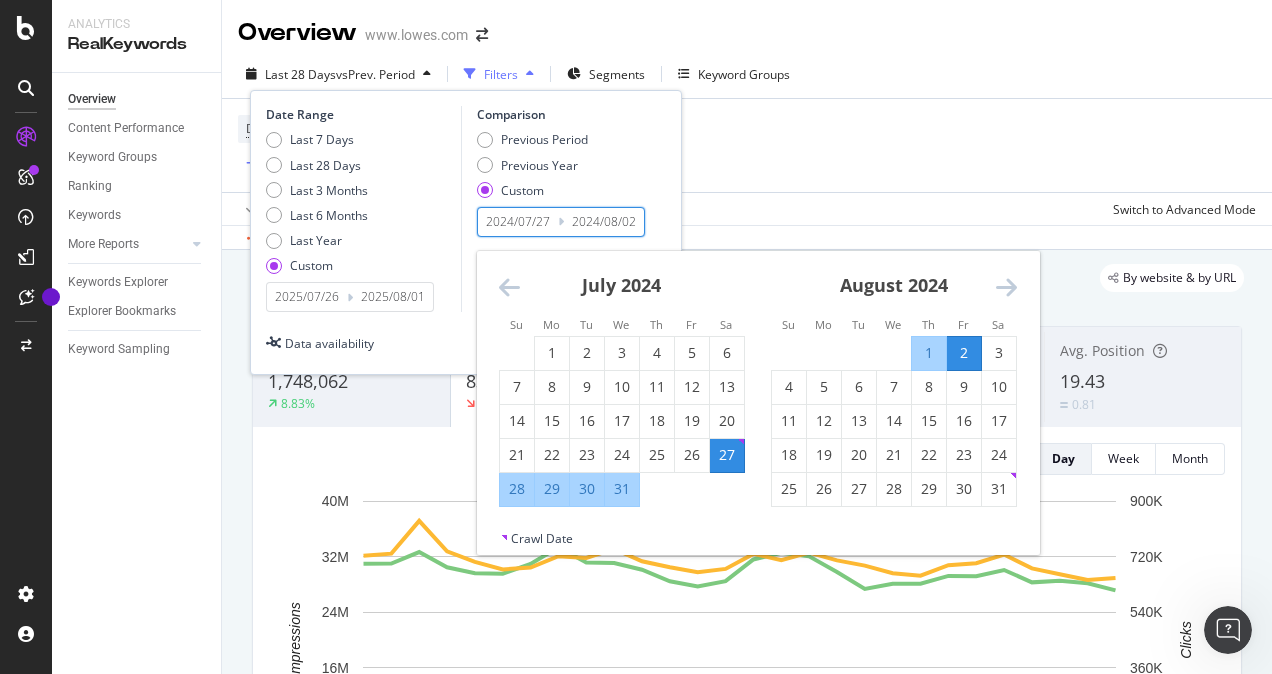 click on "2" at bounding box center [964, 353] 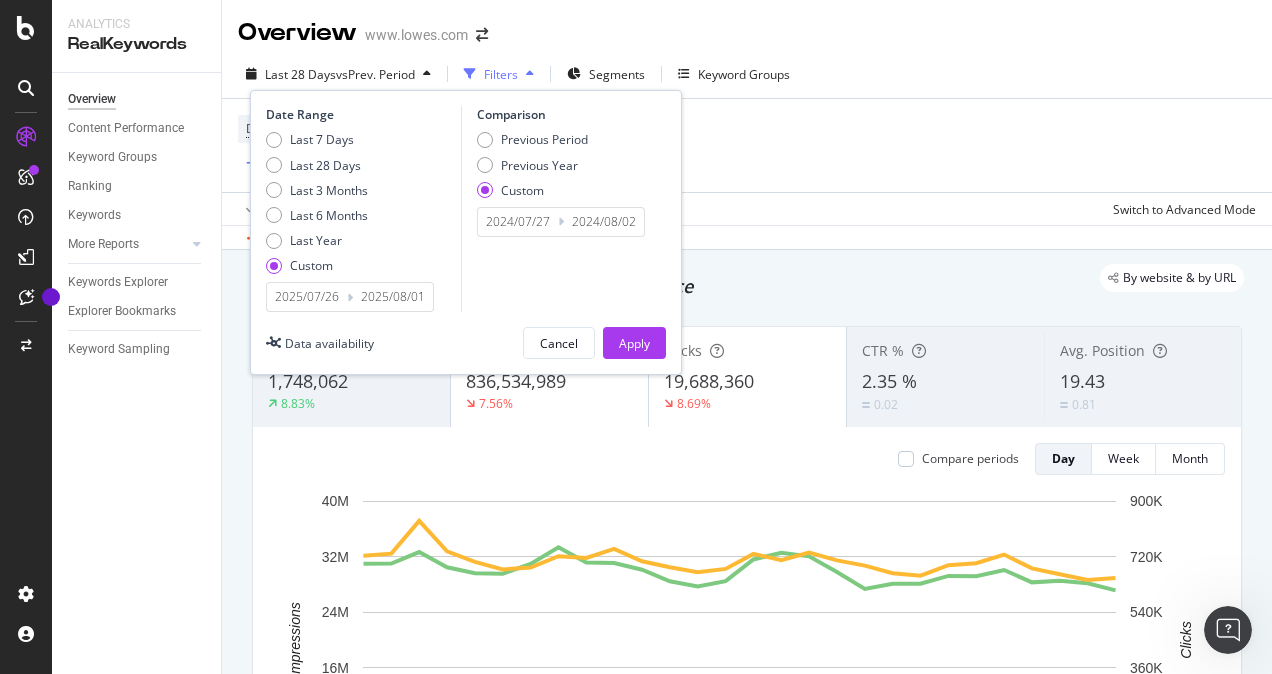 click on "Comparison Previous Period Previous Year Custom [DATE] Navigate forward to interact with the calendar and select a date. Press the question mark key to get the keyboard shortcuts for changing dates. [DATE] Navigate backward to interact with the calendar and select a date. Press the question mark key to get the keyboard shortcuts for changing dates." at bounding box center (556, 209) 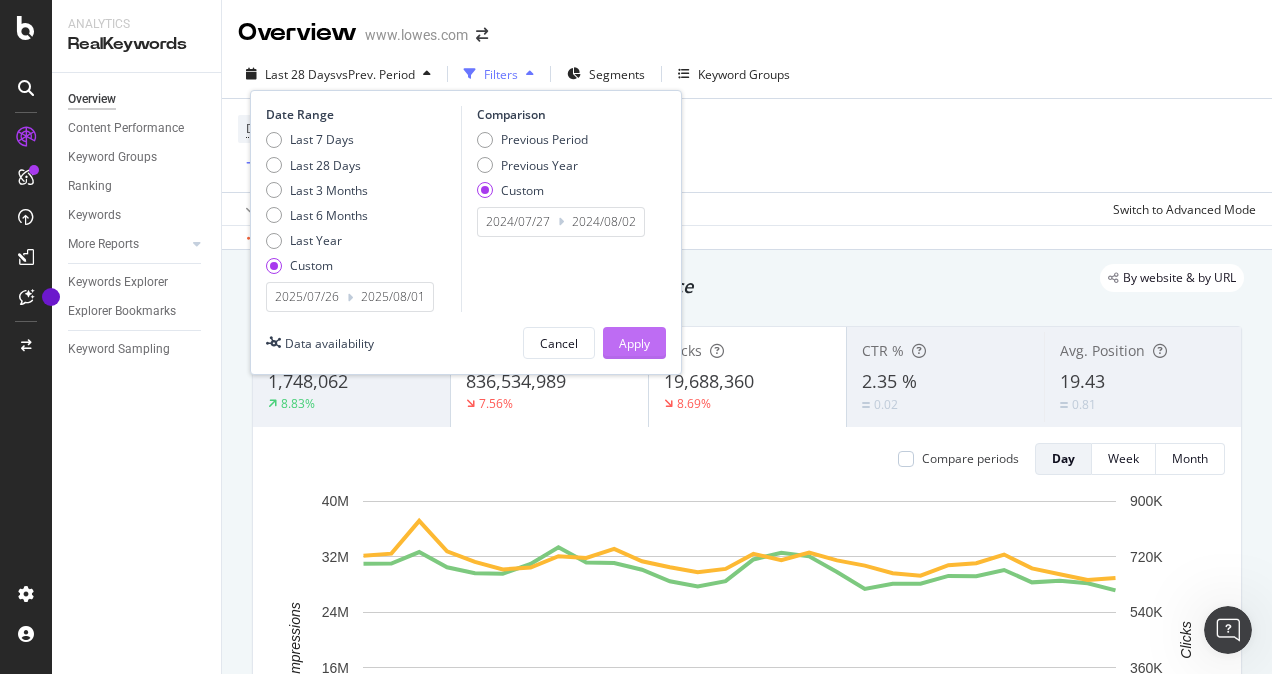 click on "Apply" at bounding box center (634, 343) 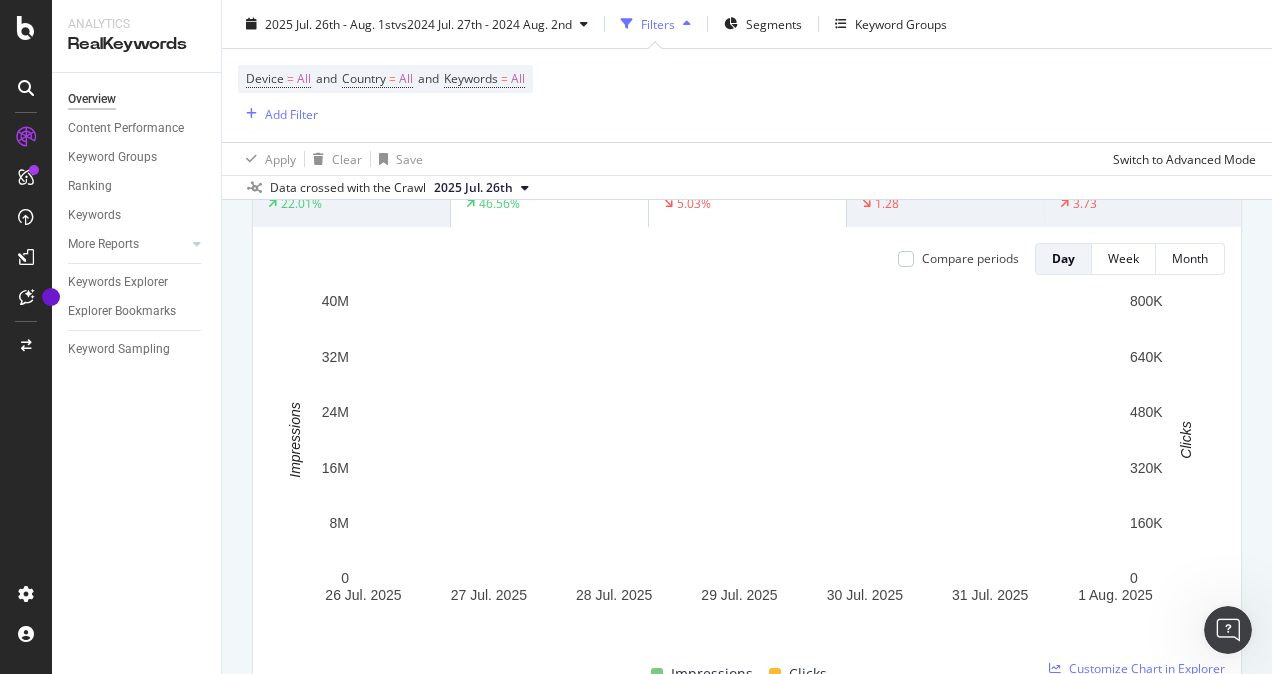 scroll, scrollTop: 0, scrollLeft: 0, axis: both 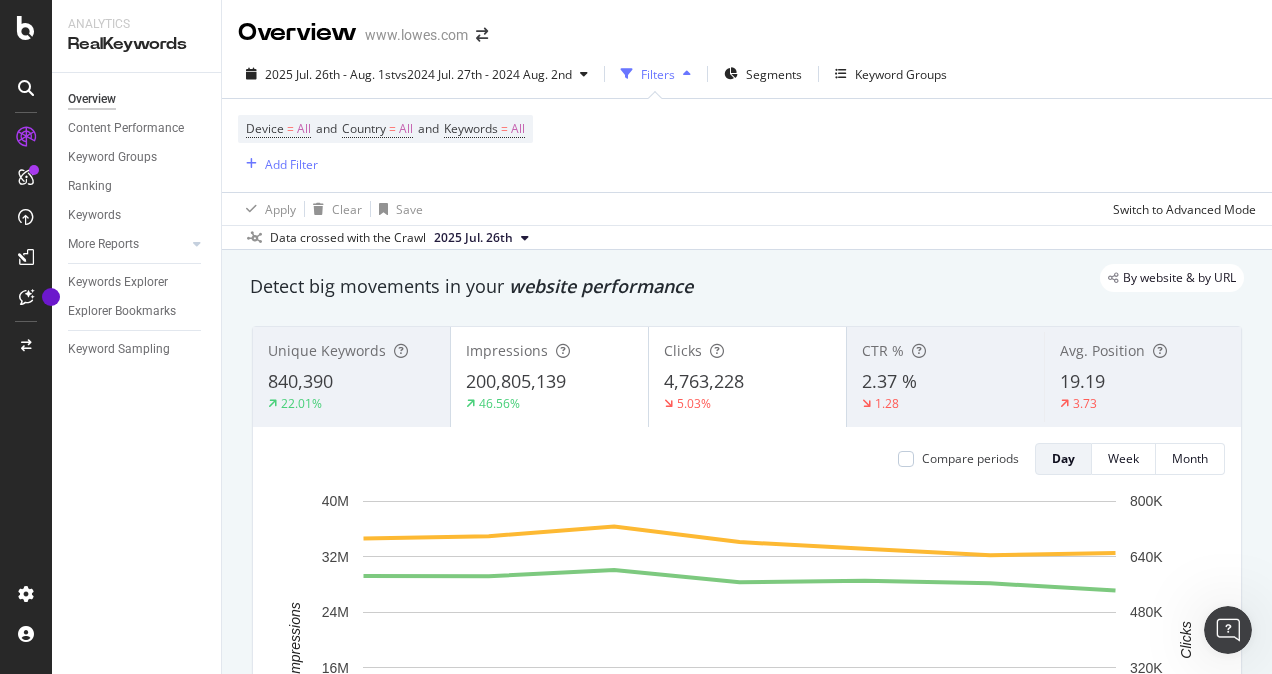 click on "200,805,139" at bounding box center (516, 381) 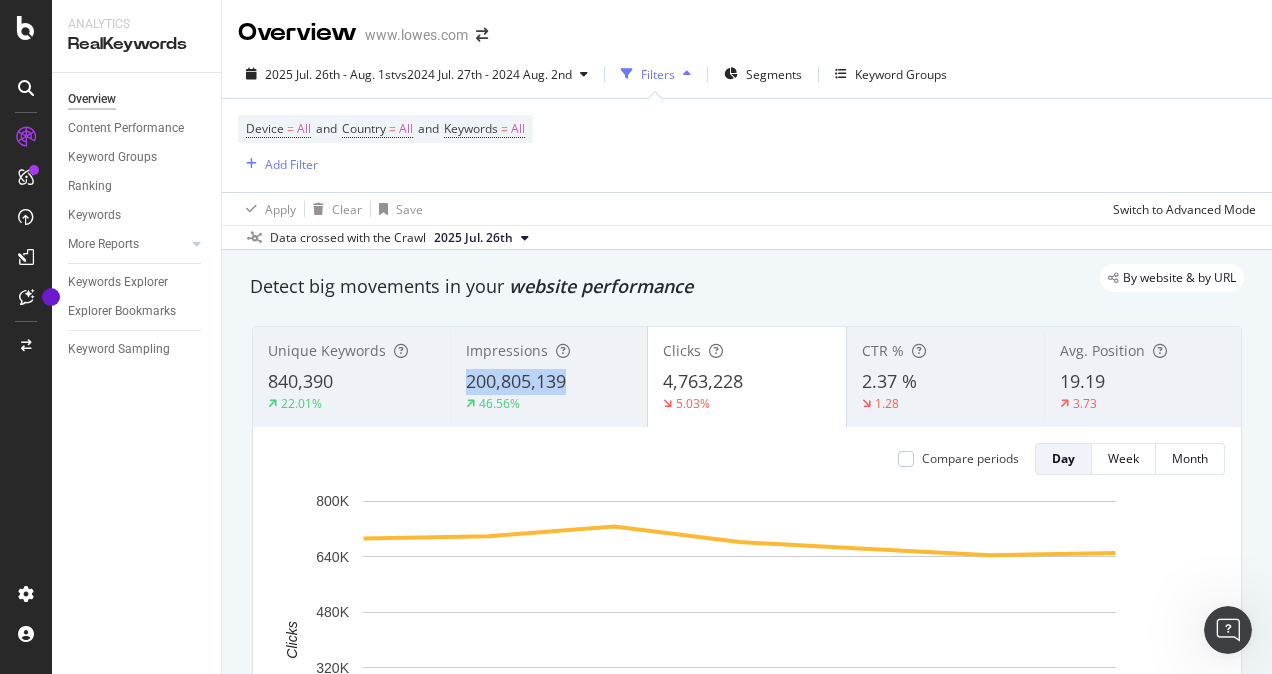 copy on "200,805,139" 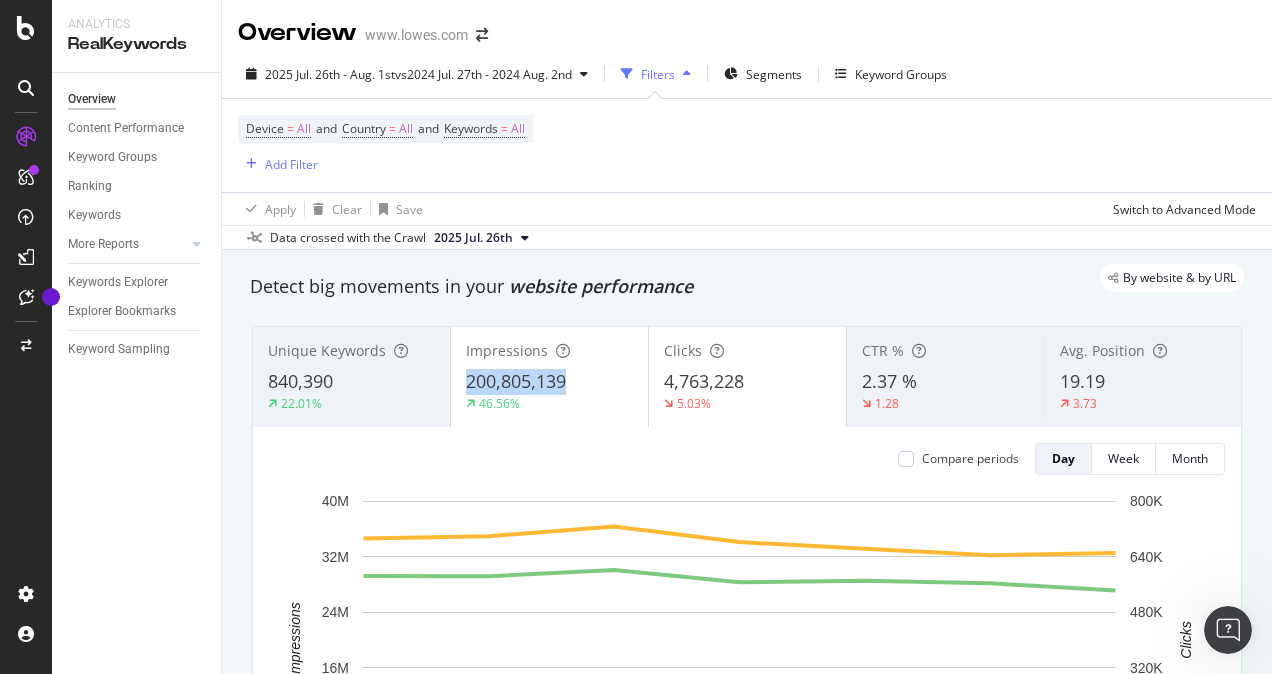 drag, startPoint x: 573, startPoint y: 376, endPoint x: 448, endPoint y: 378, distance: 125.016 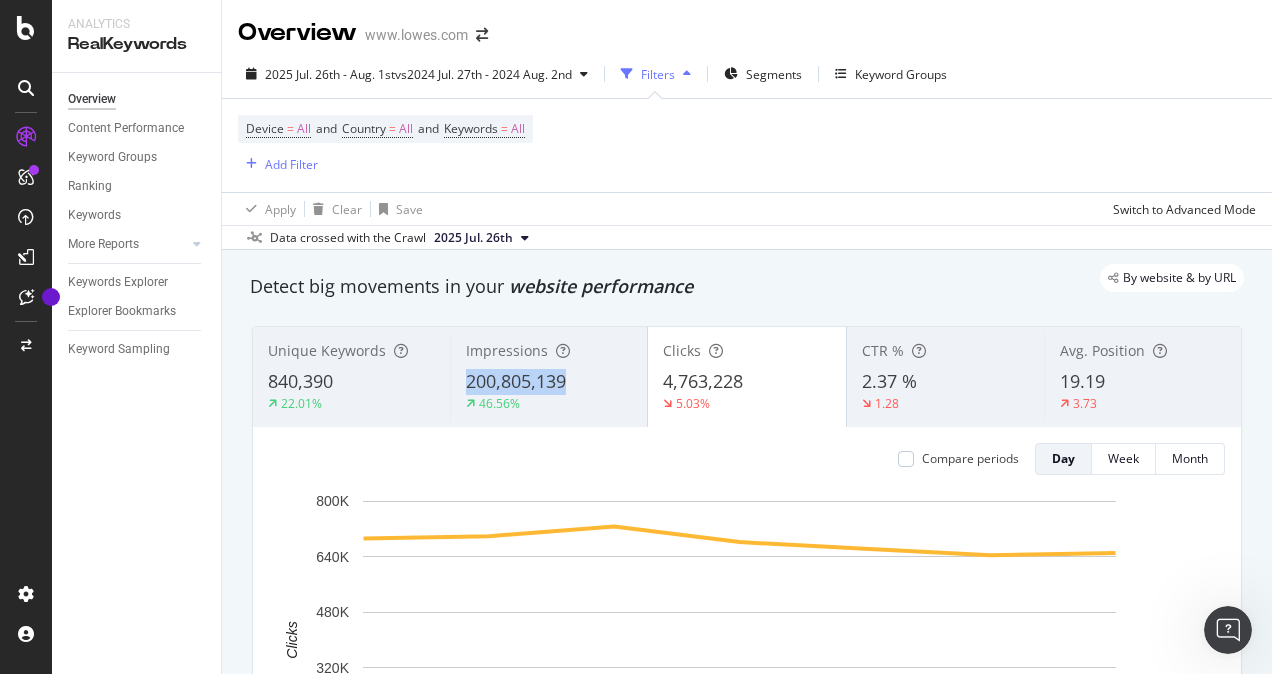 copy on "200,805,139" 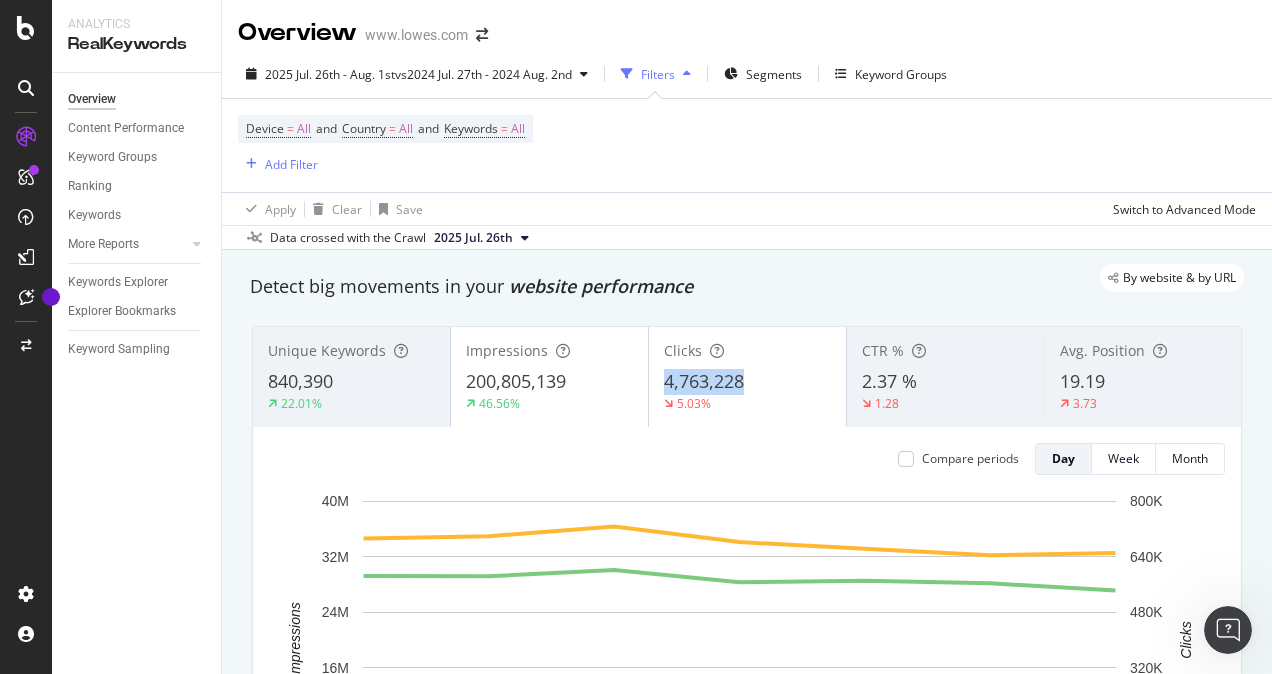 copy on "4,763,228" 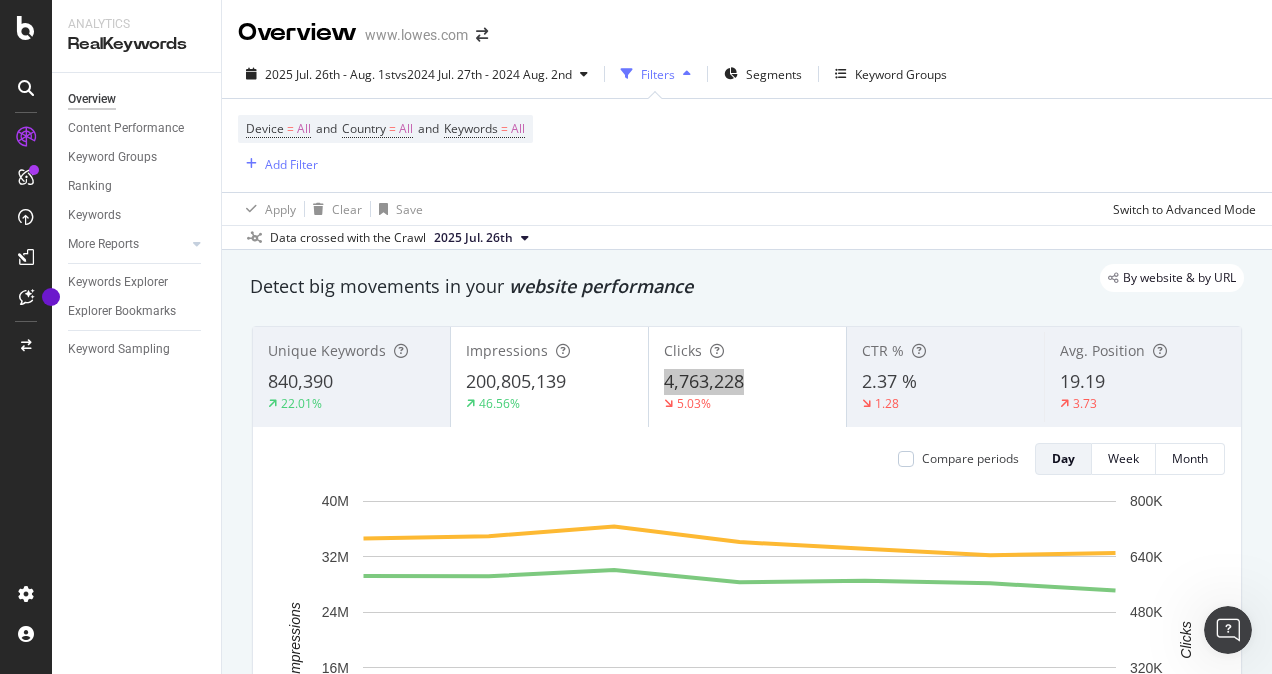 drag, startPoint x: 759, startPoint y: 376, endPoint x: 644, endPoint y: 377, distance: 115.00435 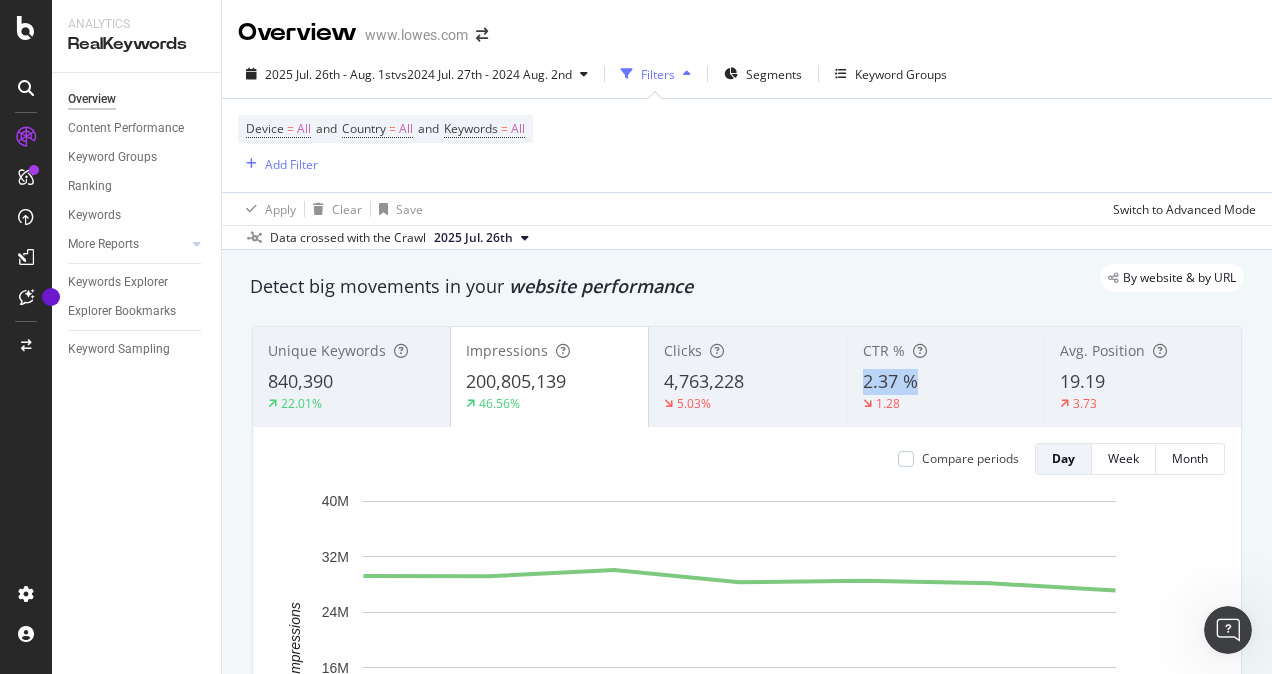 copy on "2.37 %" 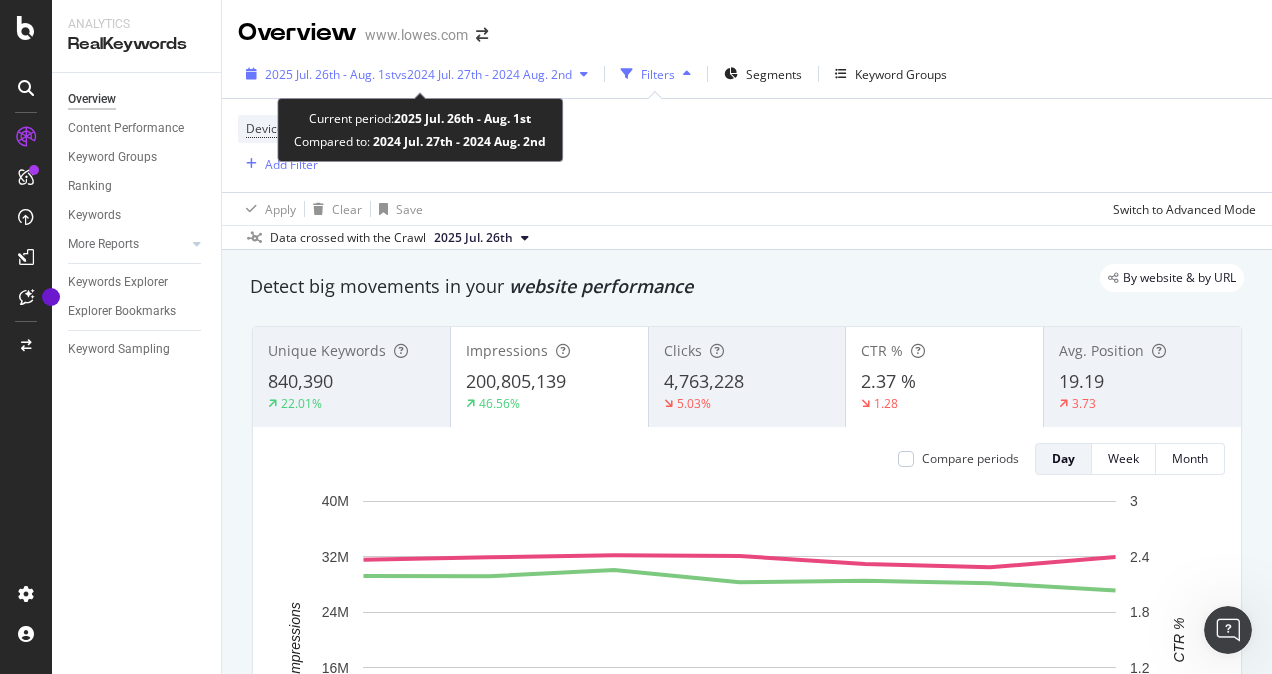 click on "vs [DATE] - [DATE]" at bounding box center (483, 74) 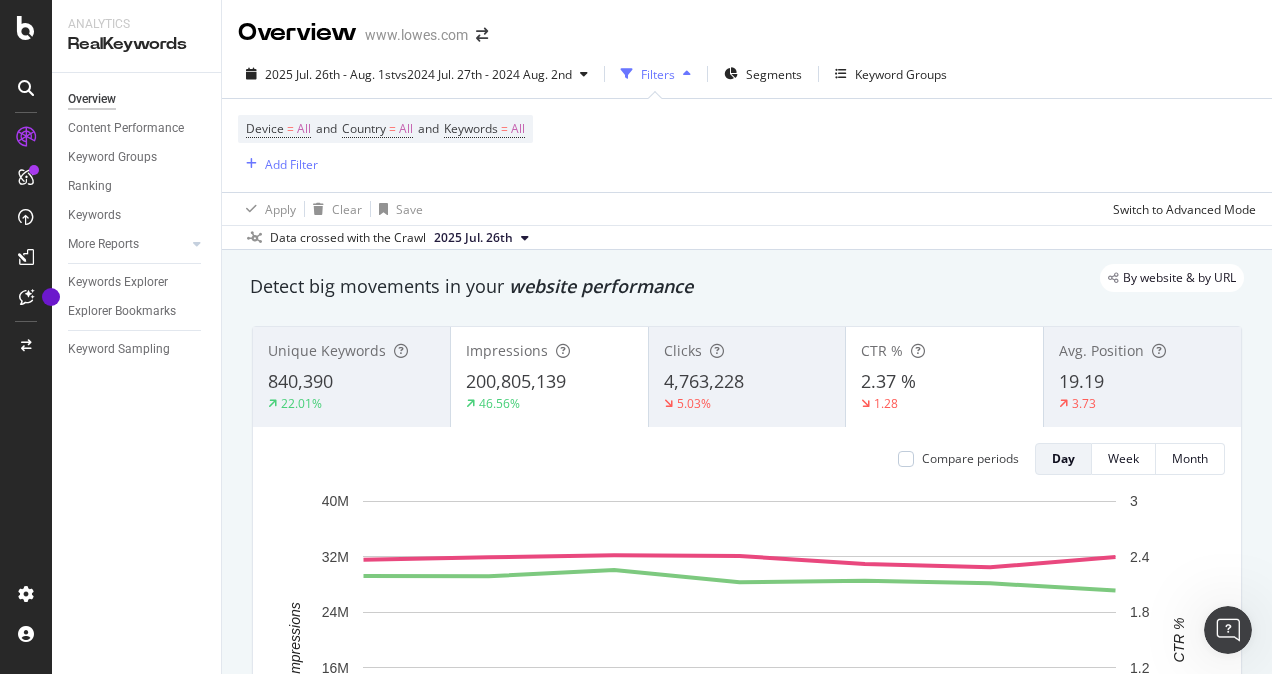 click on "Device   =     All  and  Country   =     All  and  Keywords   =     All Add Filter" at bounding box center (747, 145) 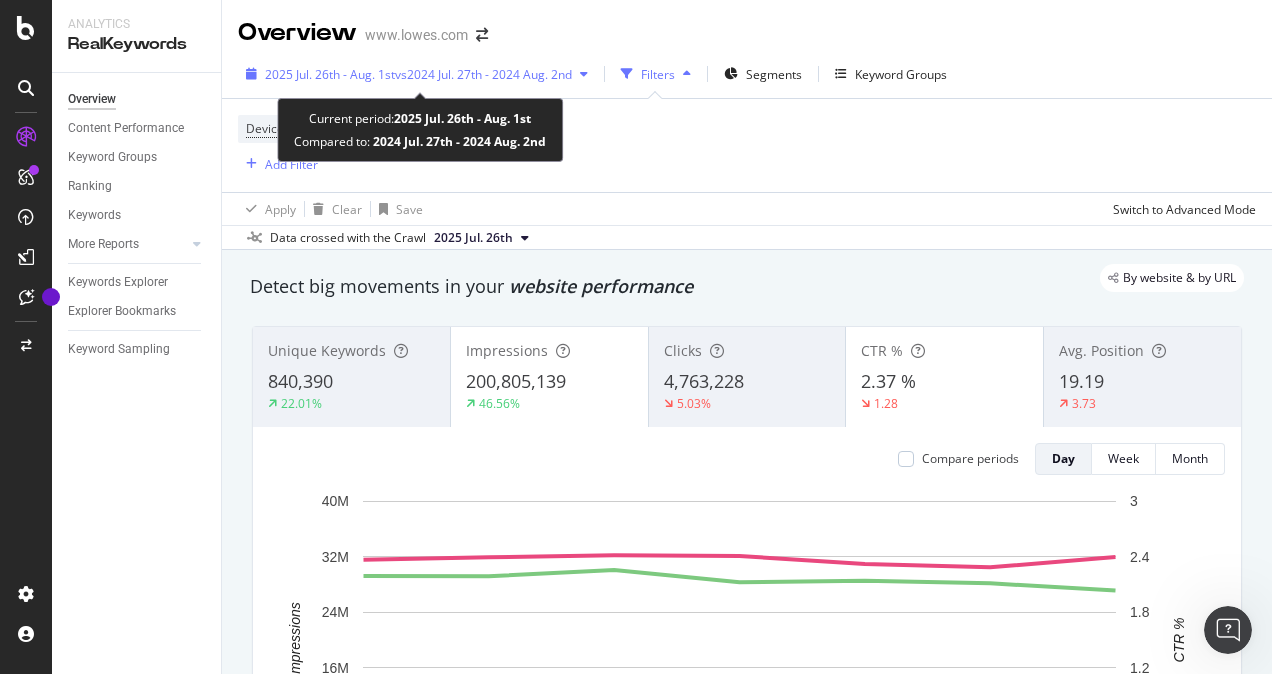 click on "[DATE] [DATE] - [DATE] [DATE]" at bounding box center (417, 74) 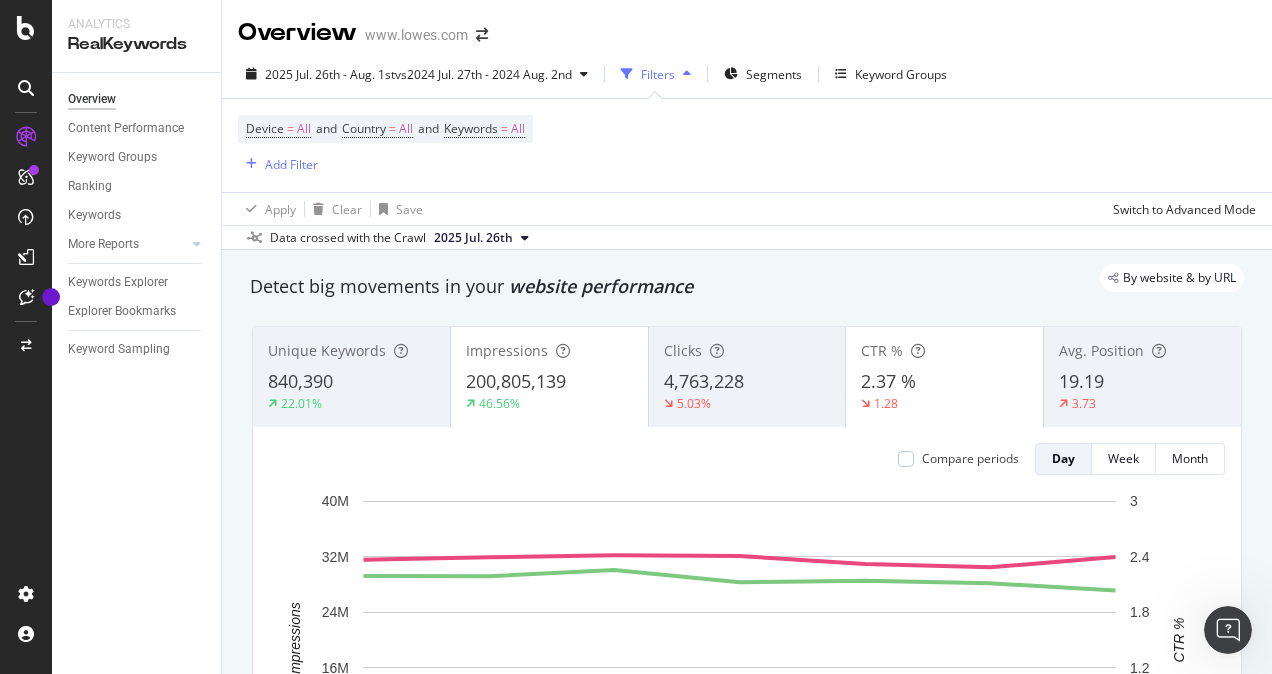 click on "Device   =     All  and  Country   =     All  and  Keywords   =     All Add Filter" at bounding box center [747, 145] 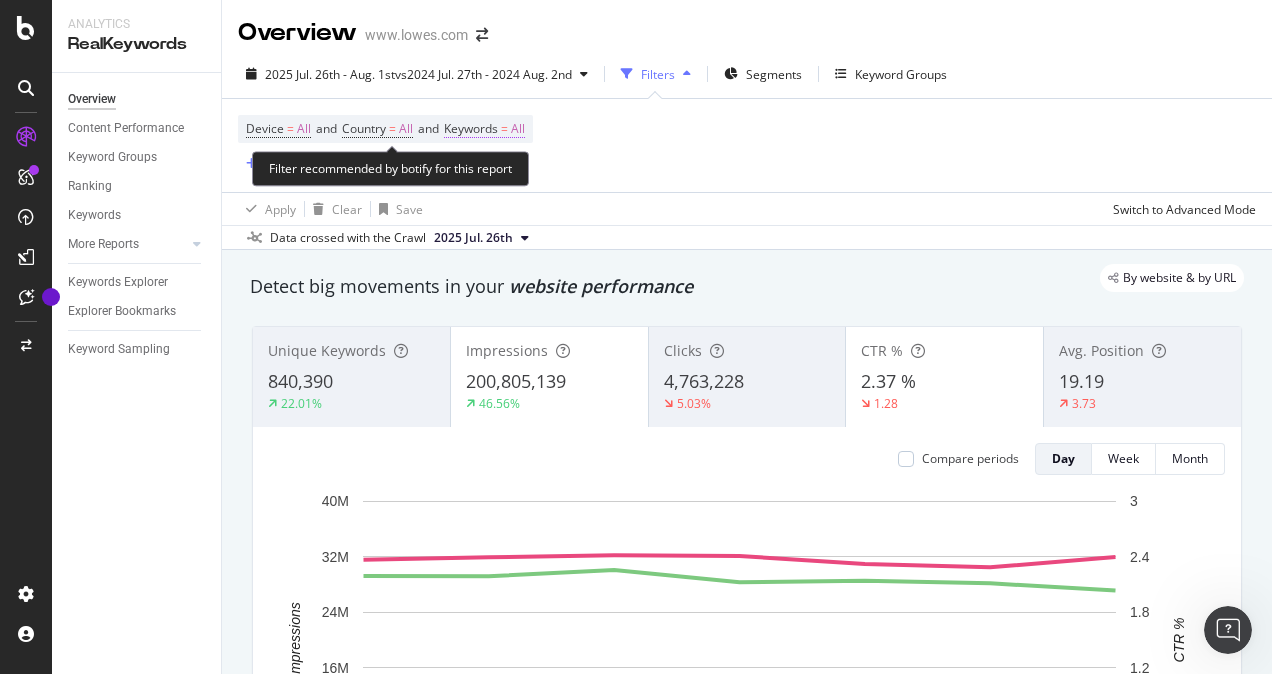 click on "All" at bounding box center [518, 129] 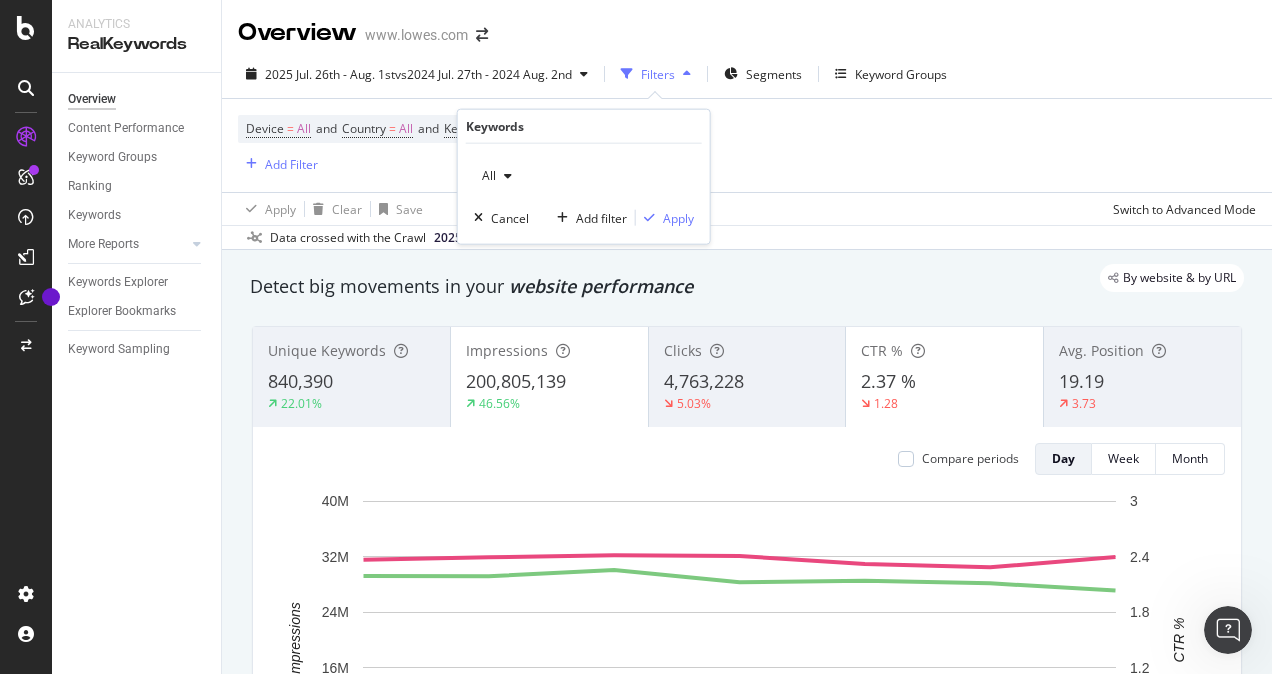 click at bounding box center (508, 176) 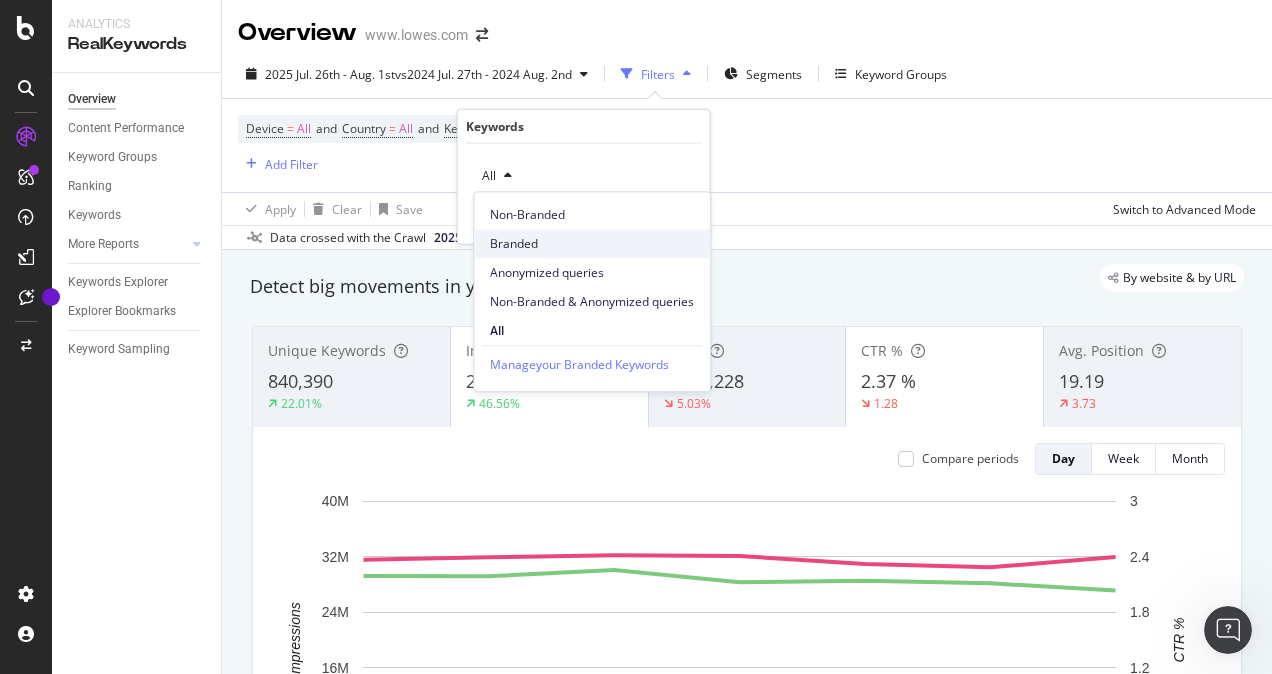 click on "Branded" at bounding box center [592, 244] 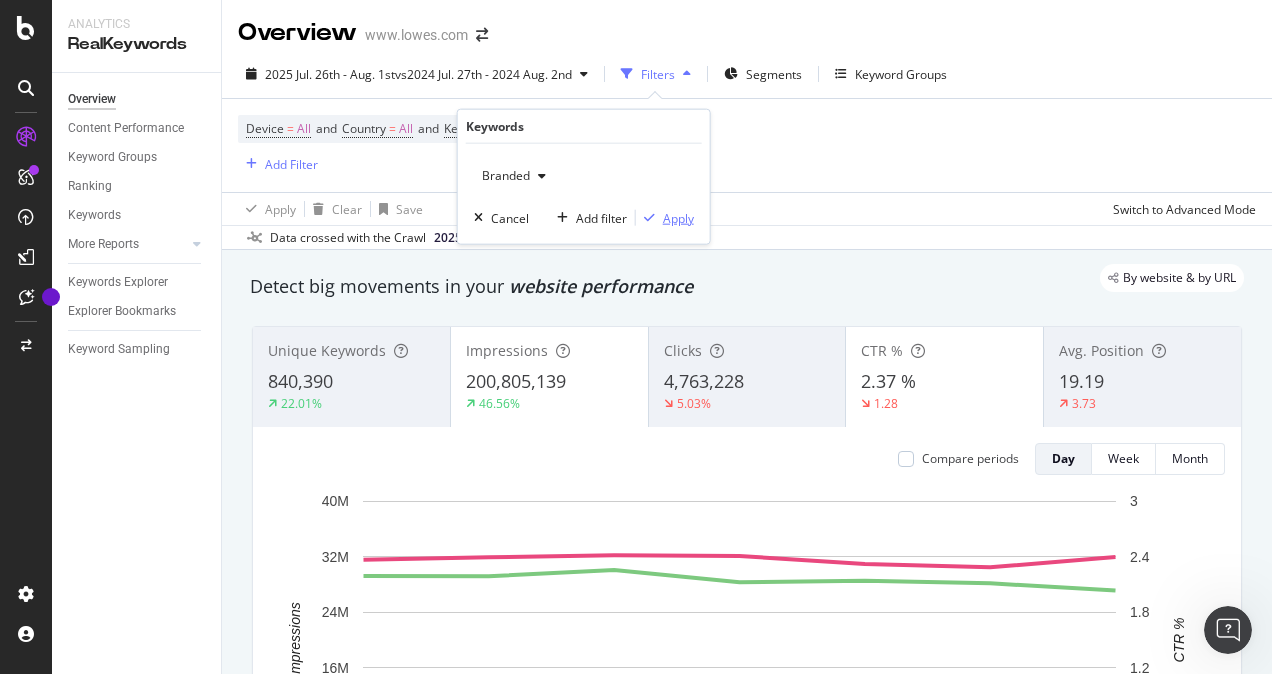click on "Apply" at bounding box center (678, 217) 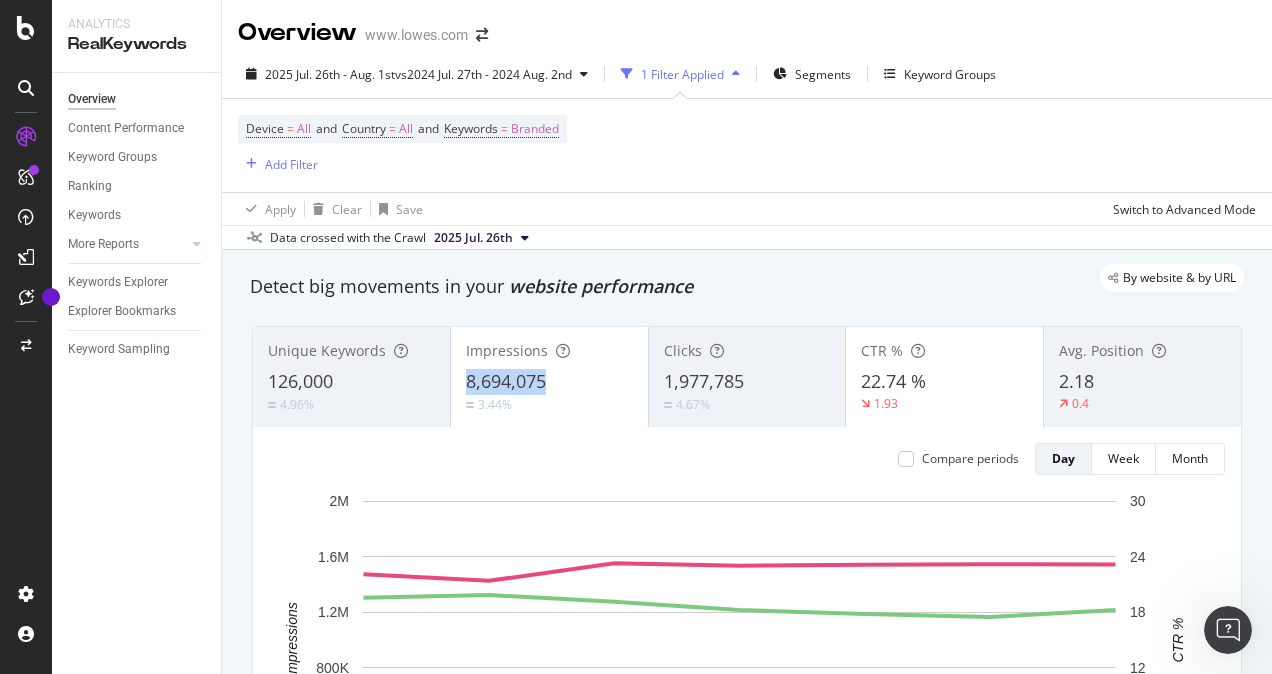 copy on "8,694,075" 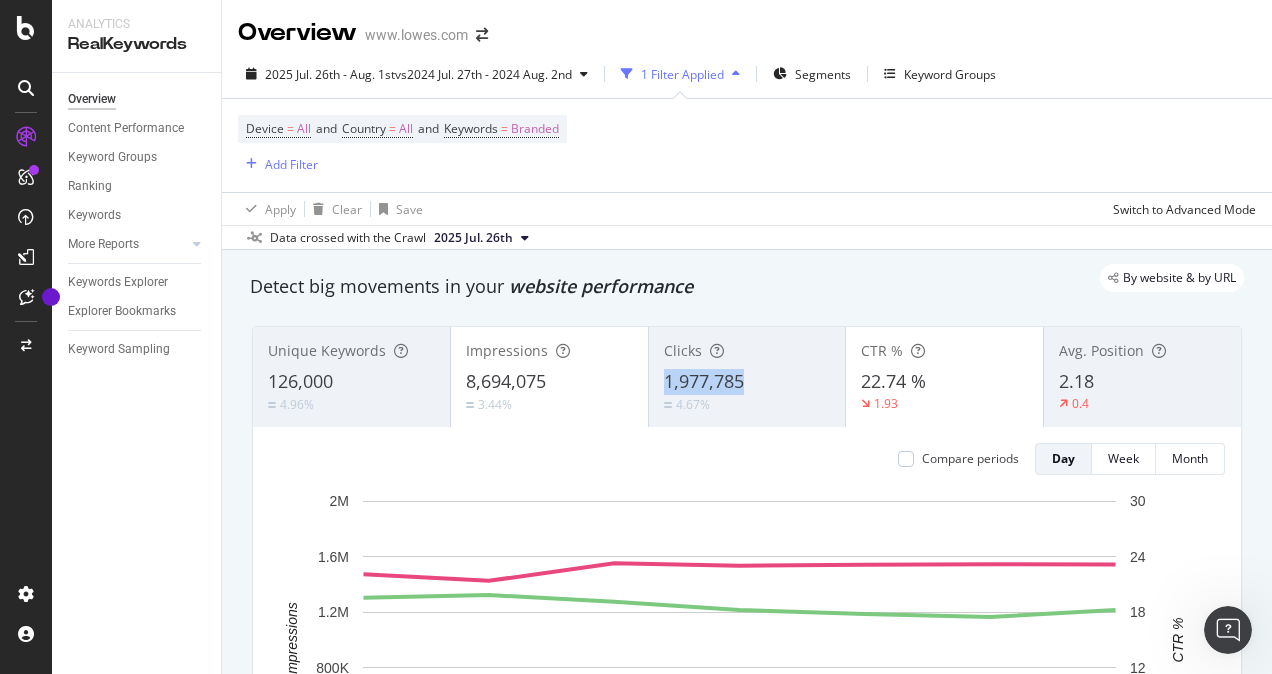 copy on "1,977,785" 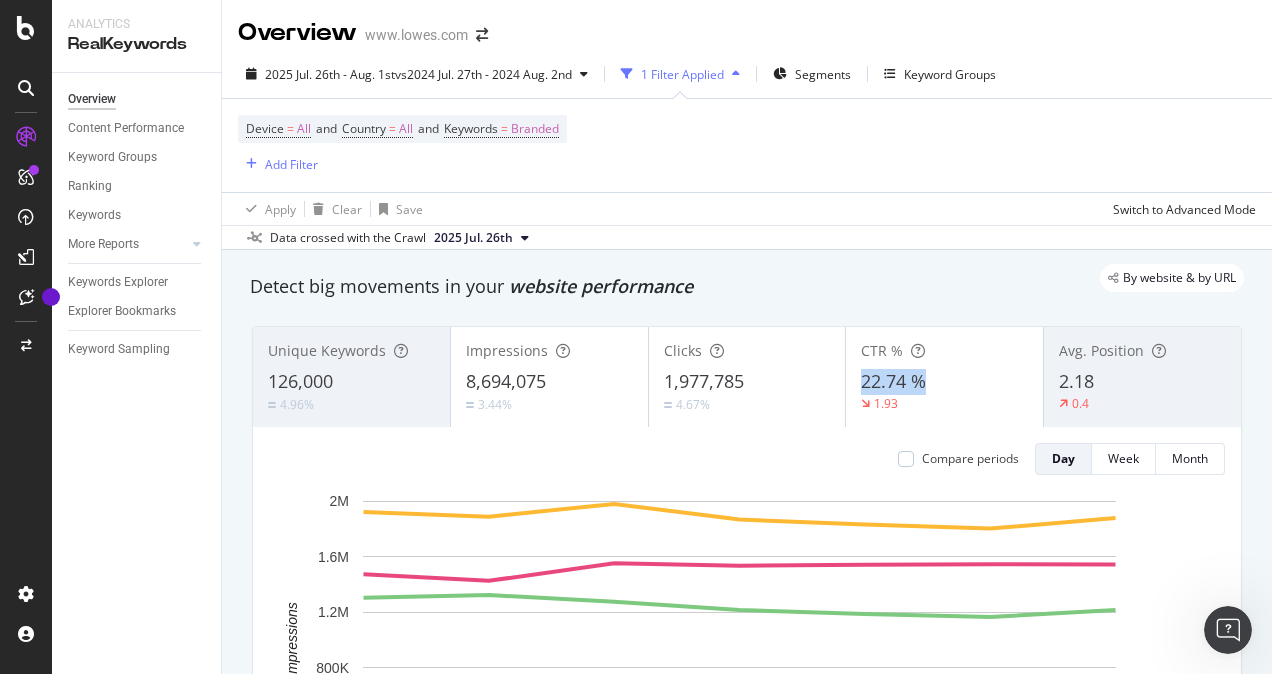 copy on "22.74 %" 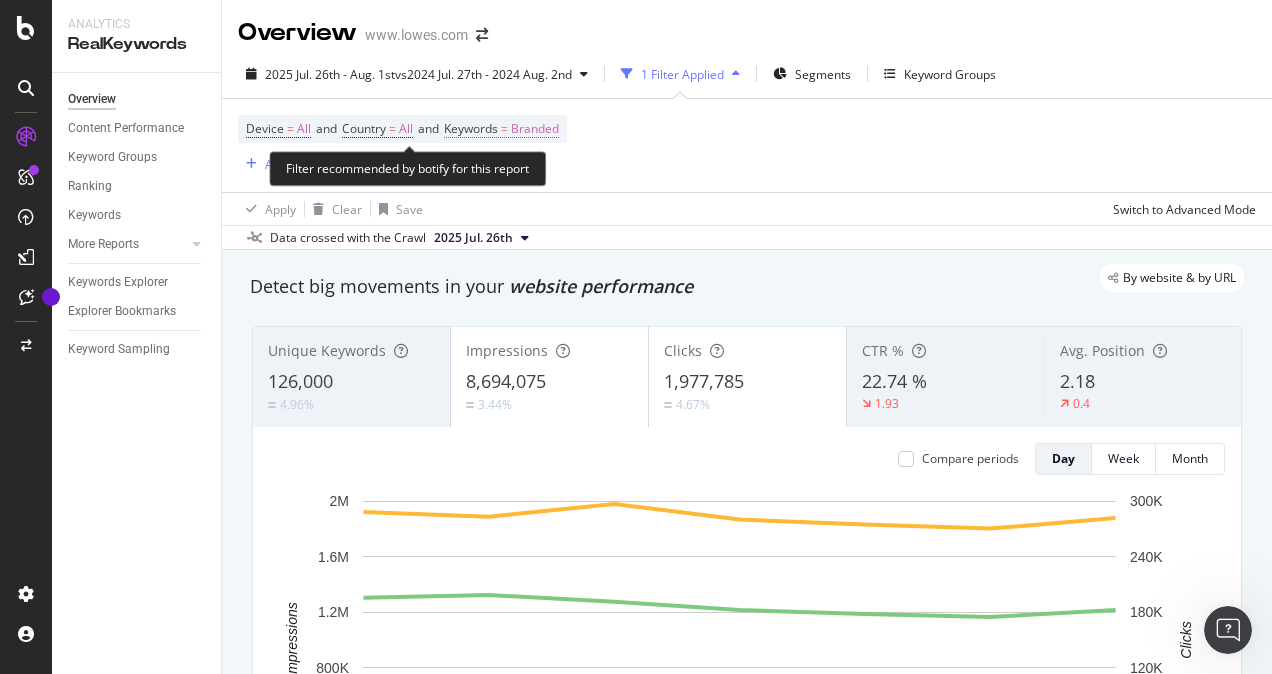 click on "Branded" at bounding box center [535, 129] 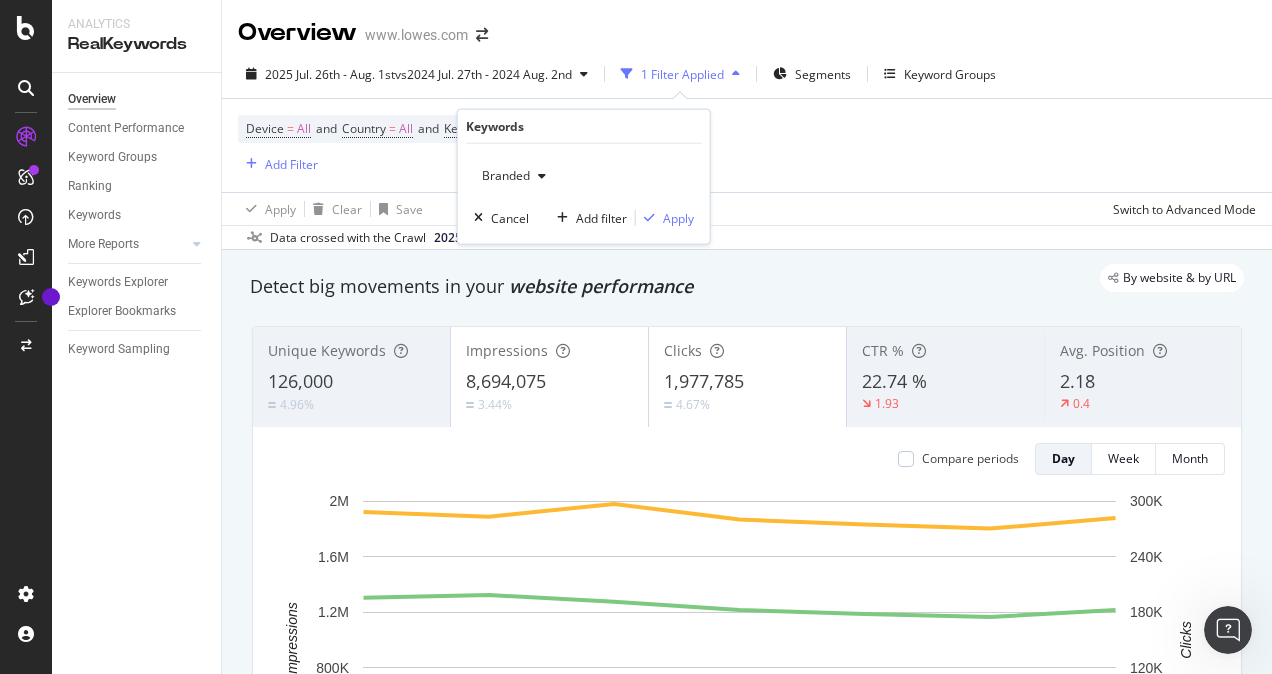 click on "Branded" at bounding box center (514, 176) 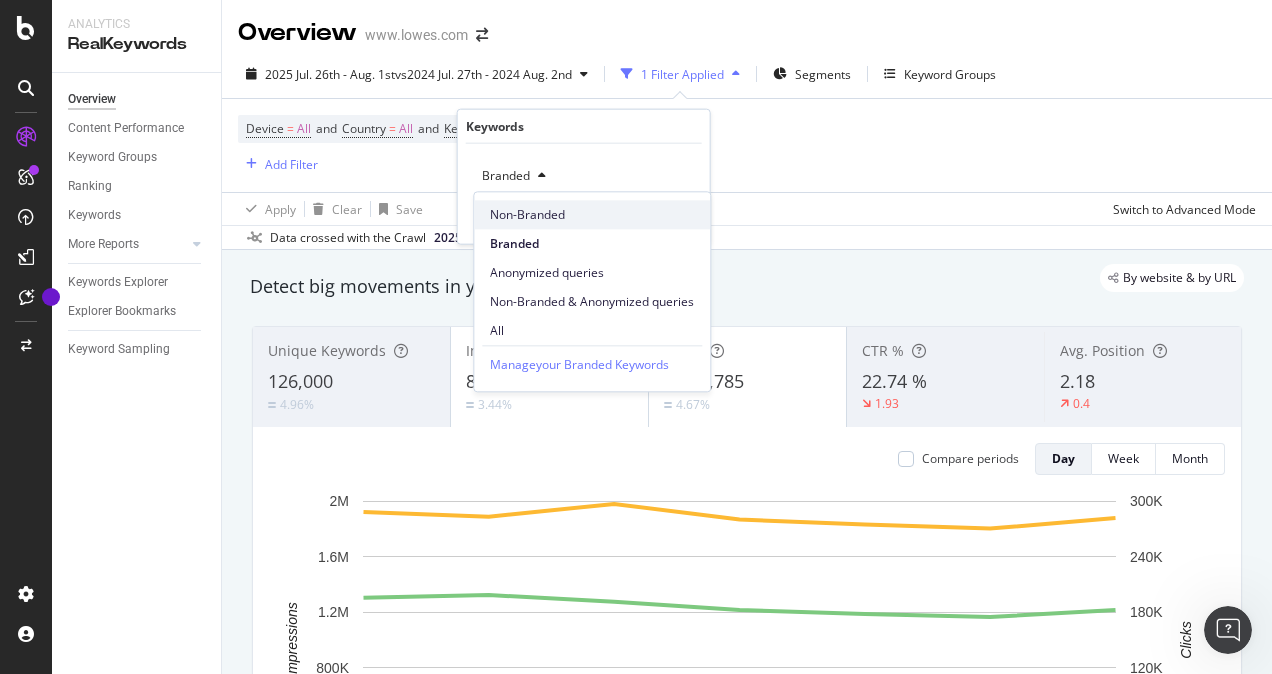 click on "Non-Branded" at bounding box center [592, 215] 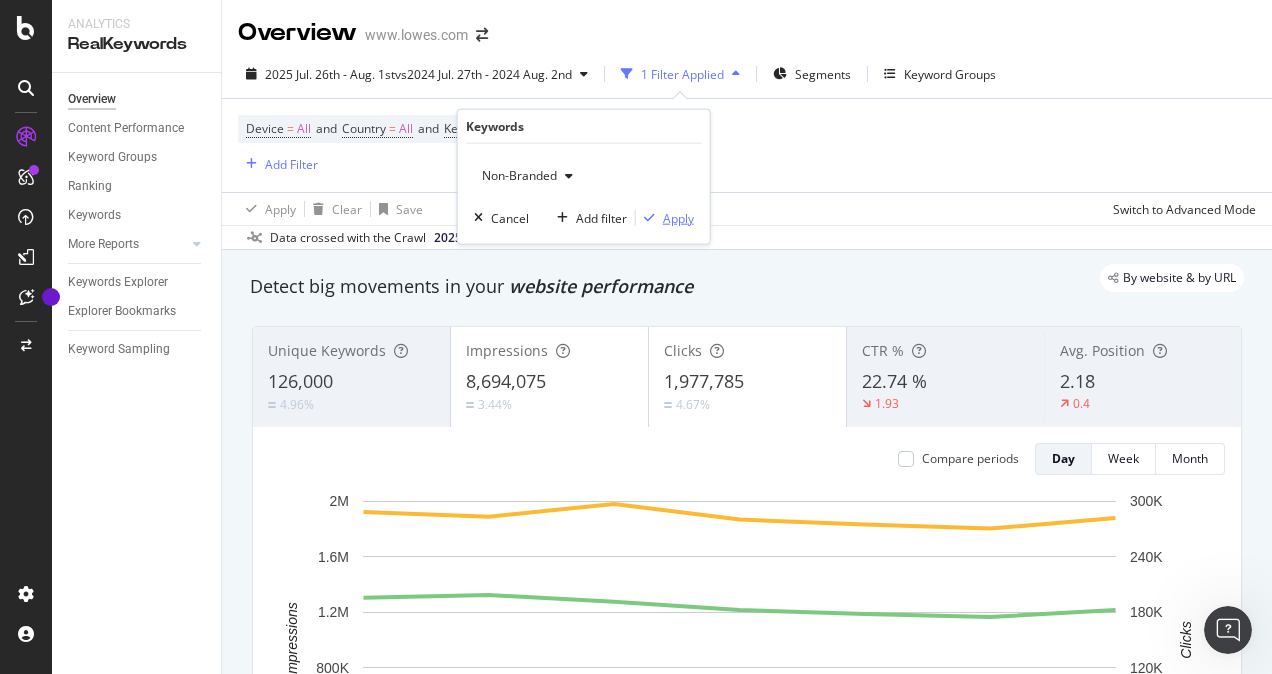 click on "Apply" at bounding box center [678, 217] 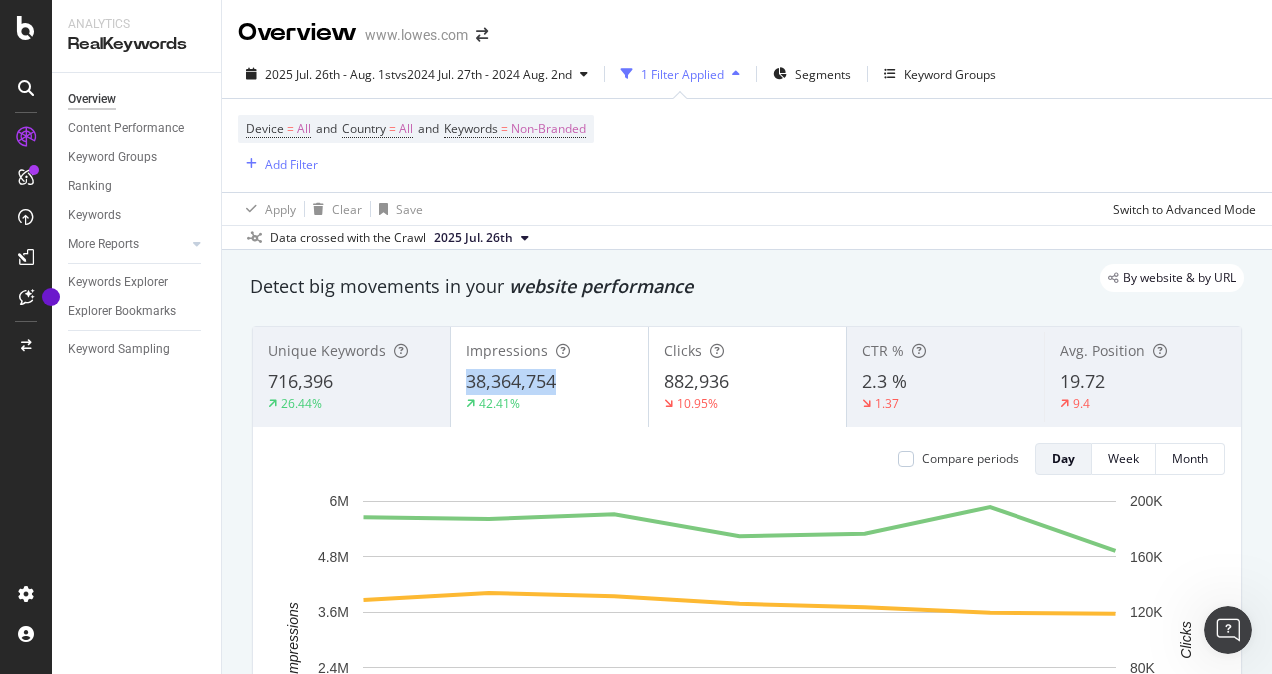 copy on "38,364,754" 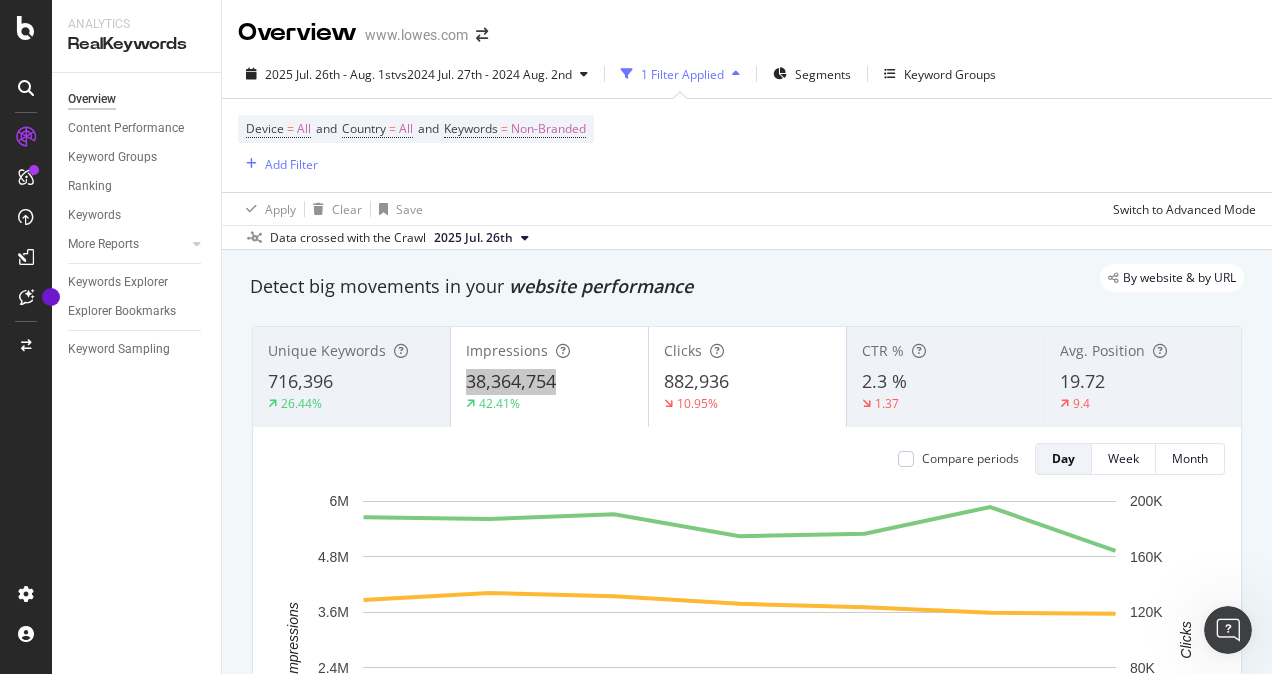 drag, startPoint x: 459, startPoint y: 380, endPoint x: 560, endPoint y: 385, distance: 101.12369 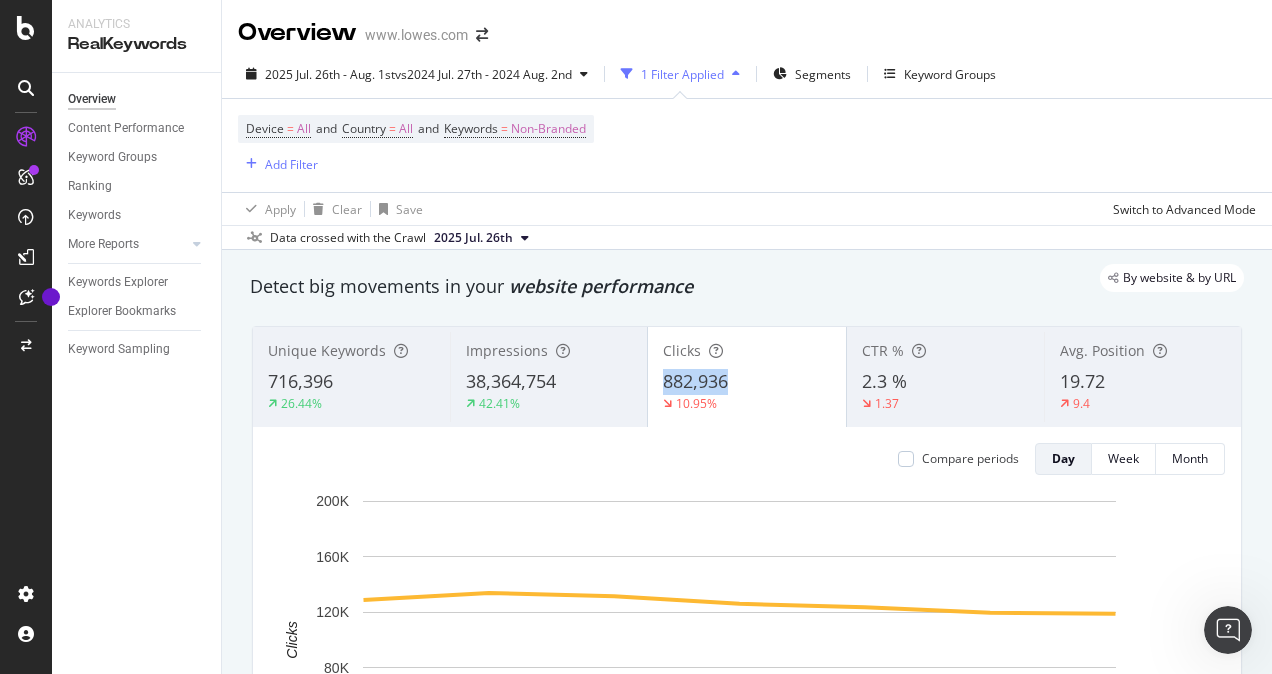 copy on "882,936" 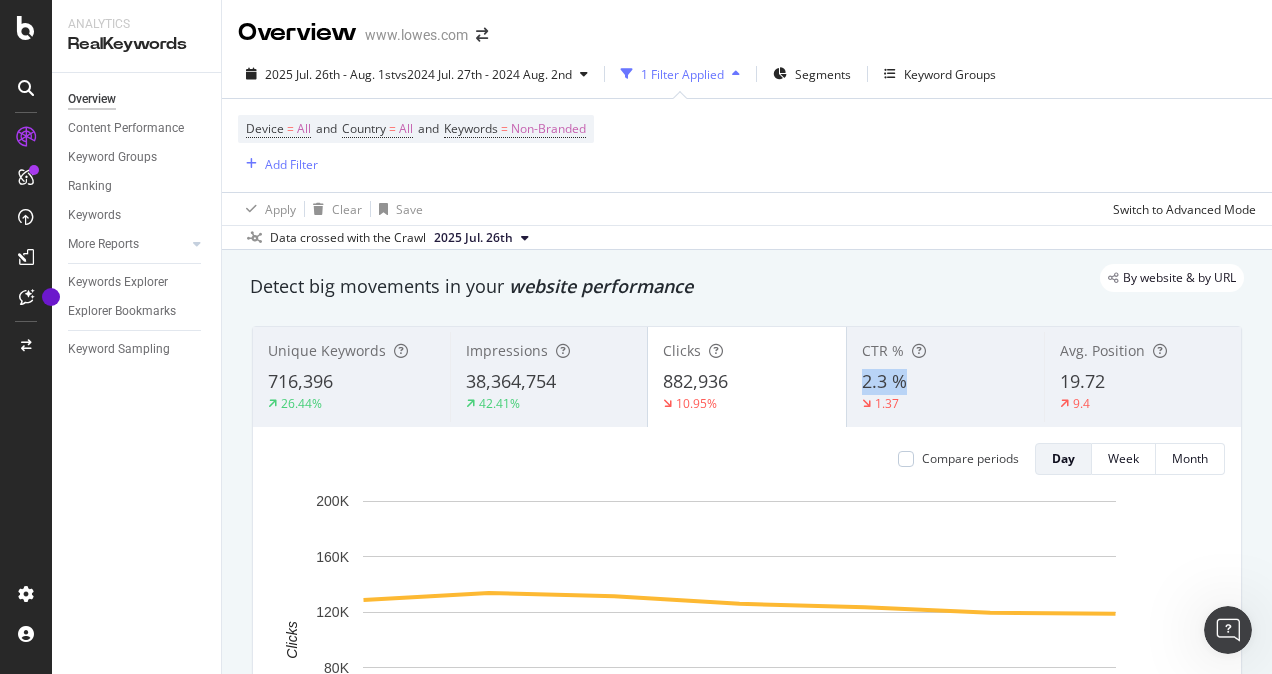 copy on "2.3 %" 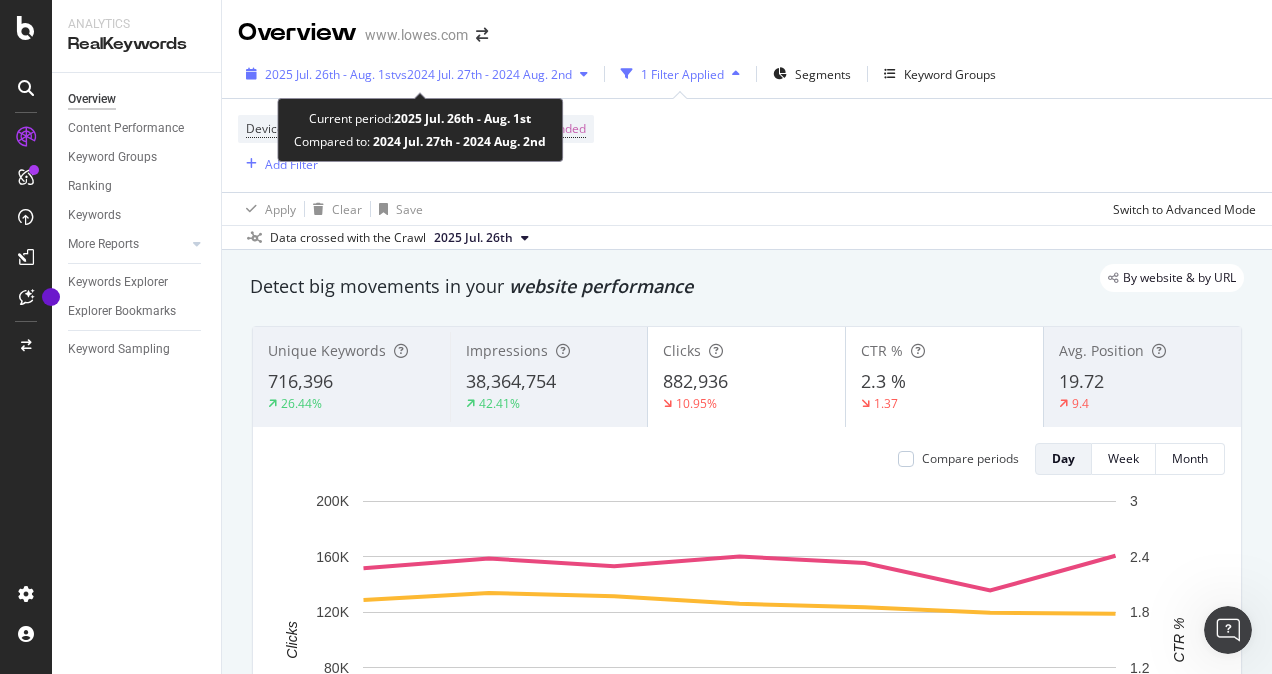 click on "2025 Jul. 26th - Aug. 1st" at bounding box center (330, 74) 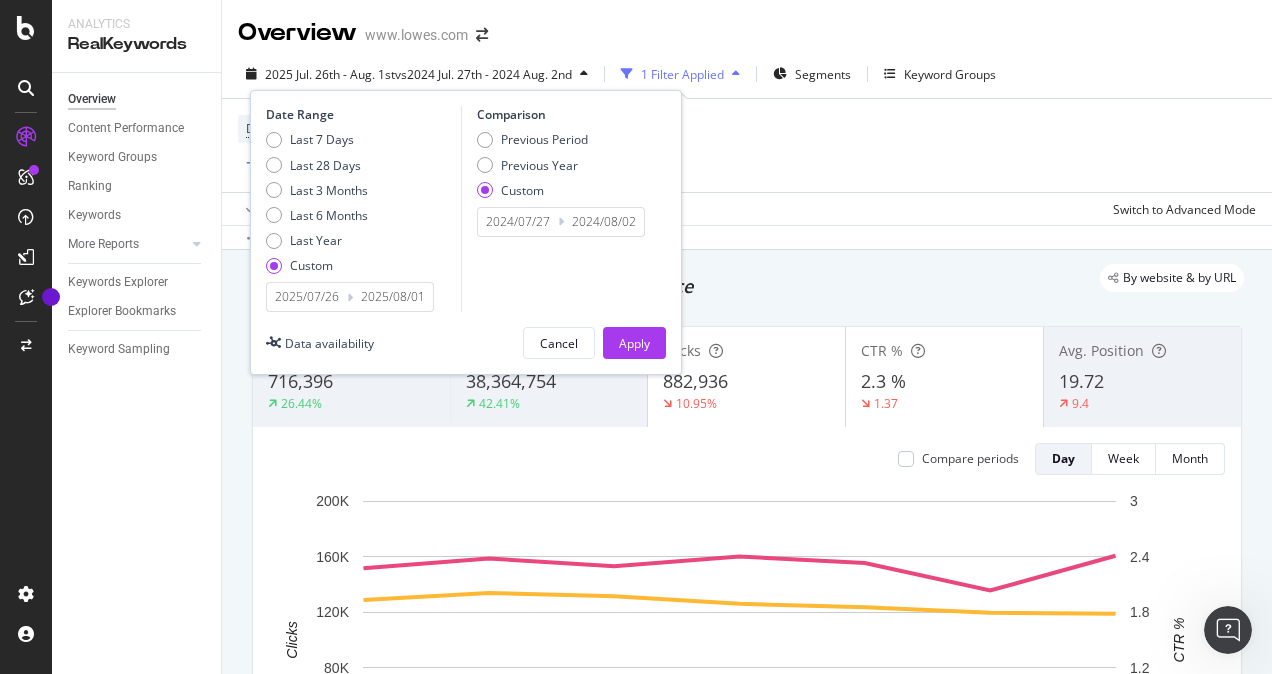 click on "2025/07/26" at bounding box center (307, 297) 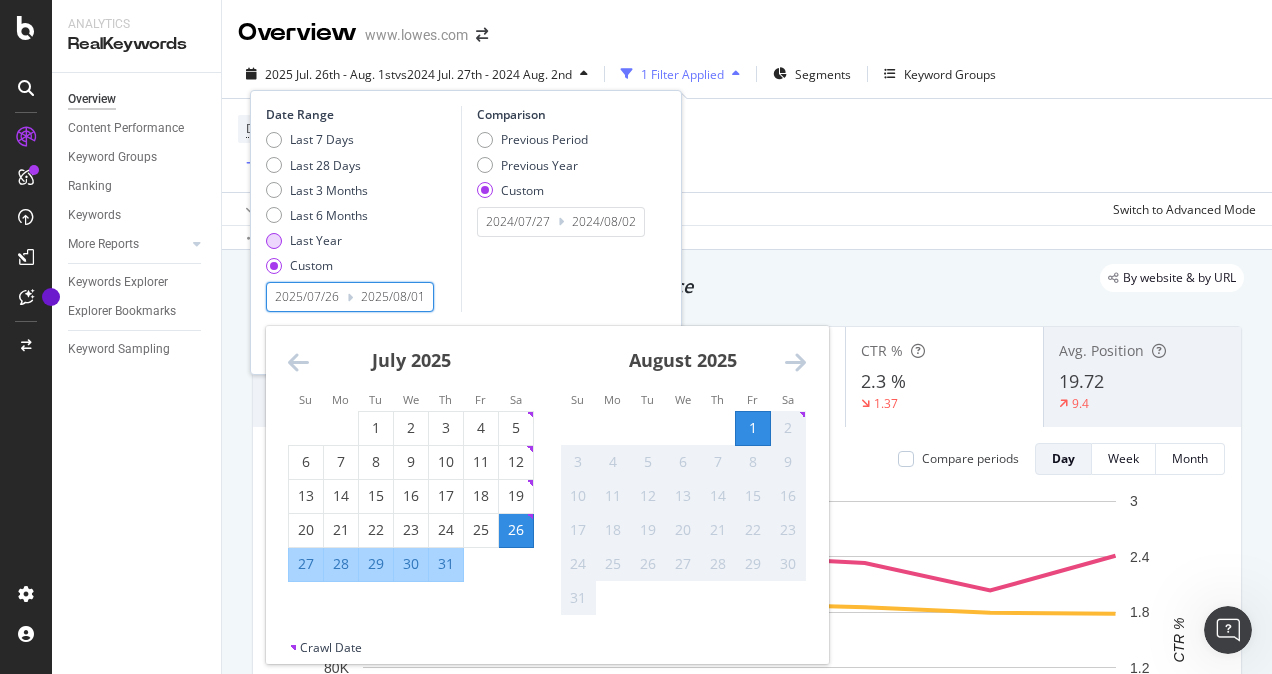 click on "Last Year" at bounding box center (316, 240) 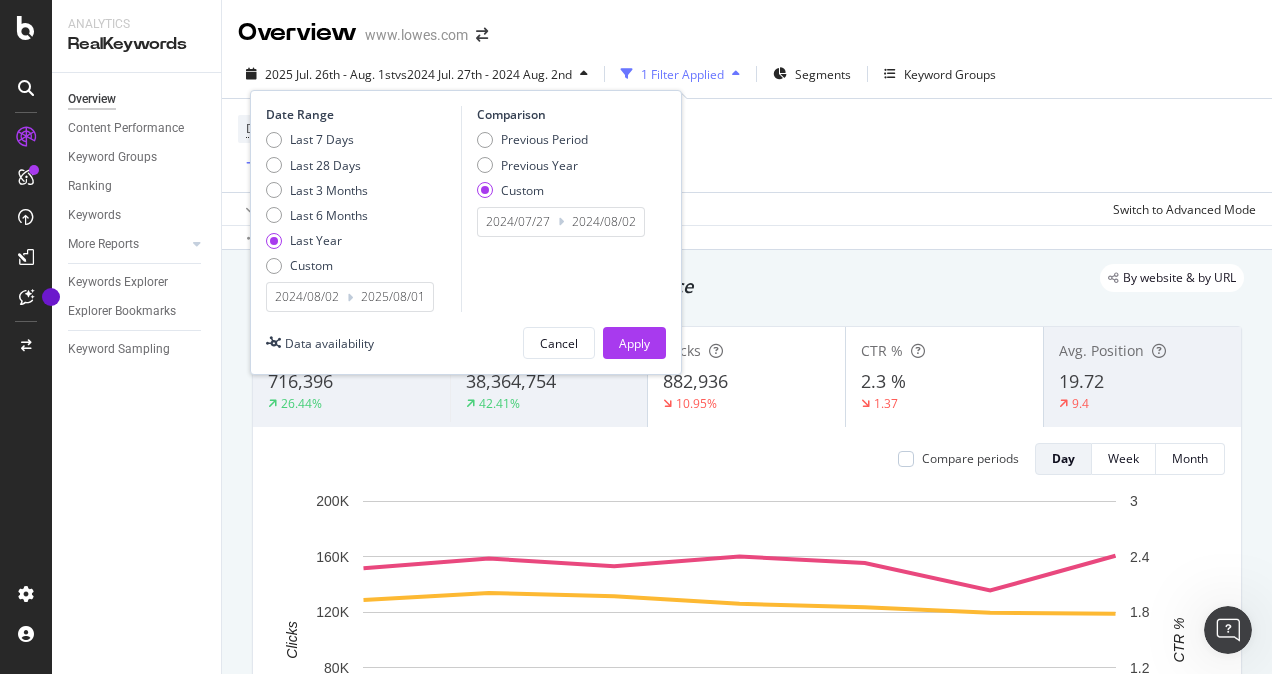 click on "2024/08/02" at bounding box center [307, 297] 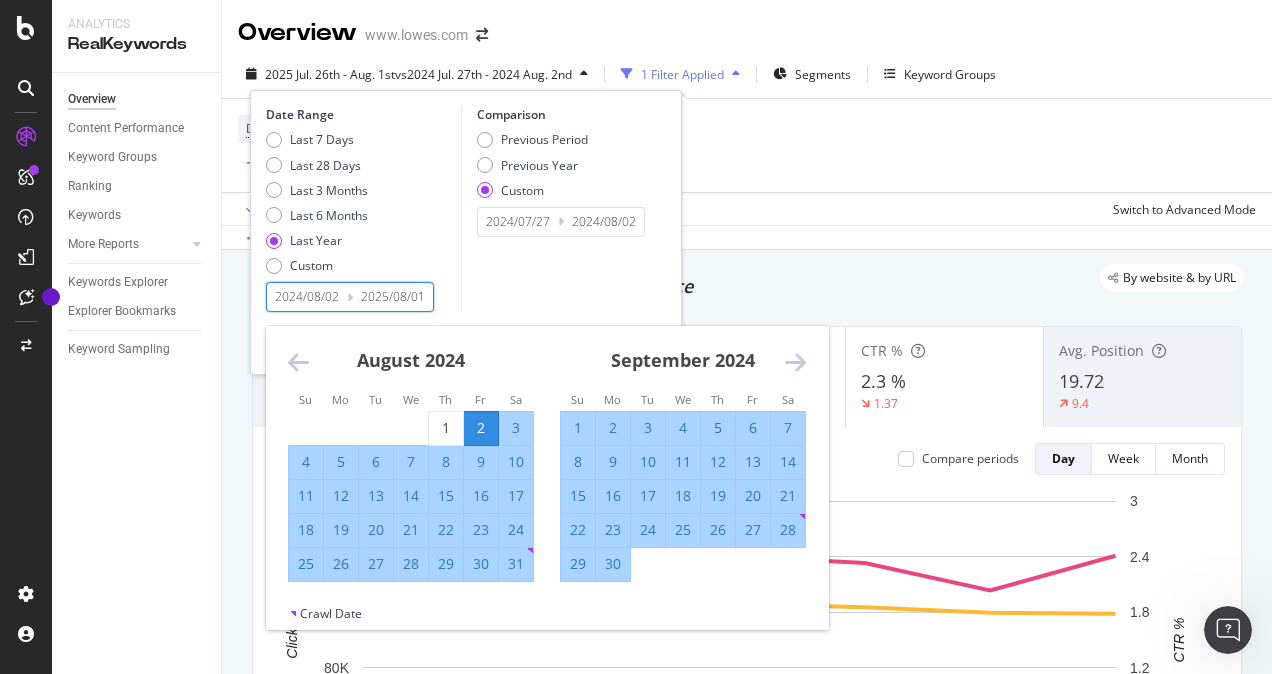 click at bounding box center [298, 362] 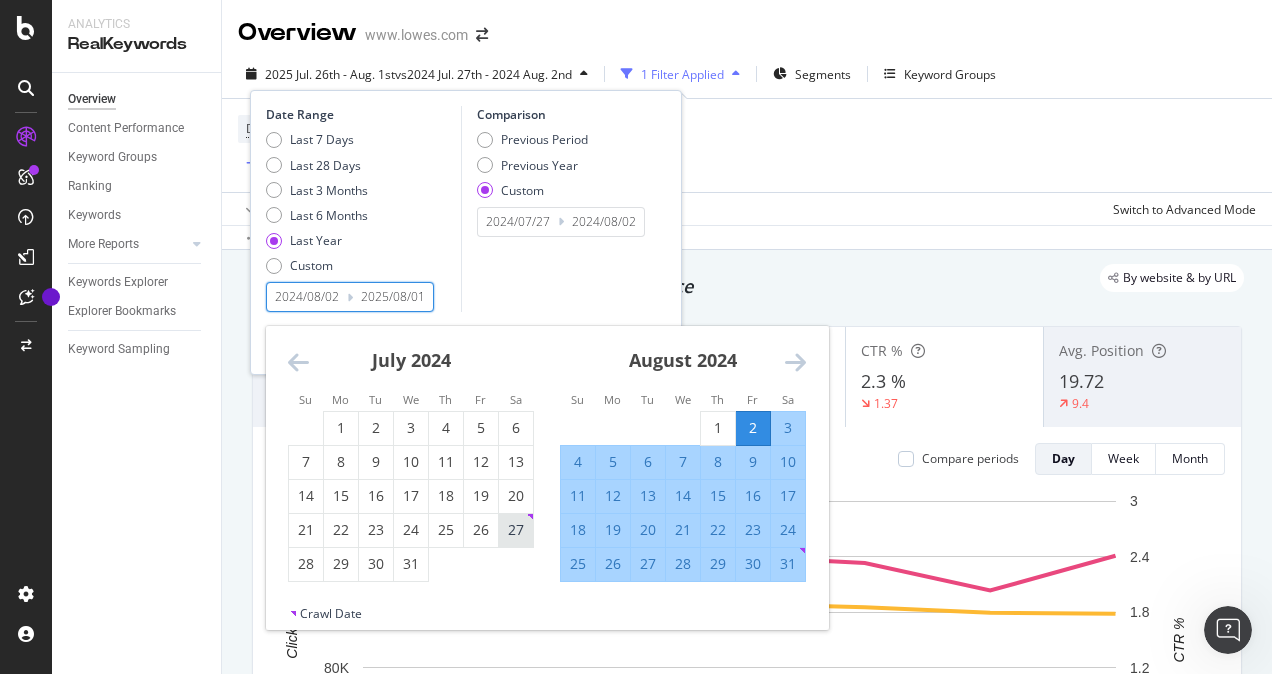 click on "27" at bounding box center [516, 530] 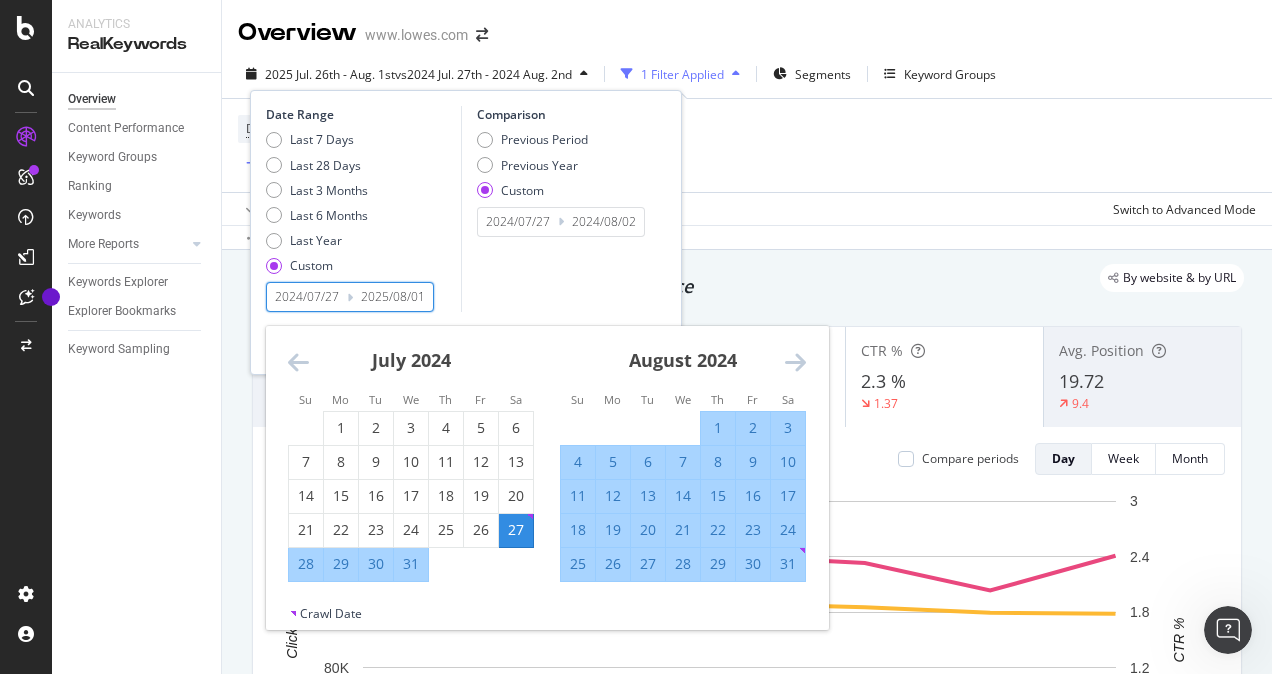 click on "2" at bounding box center [753, 428] 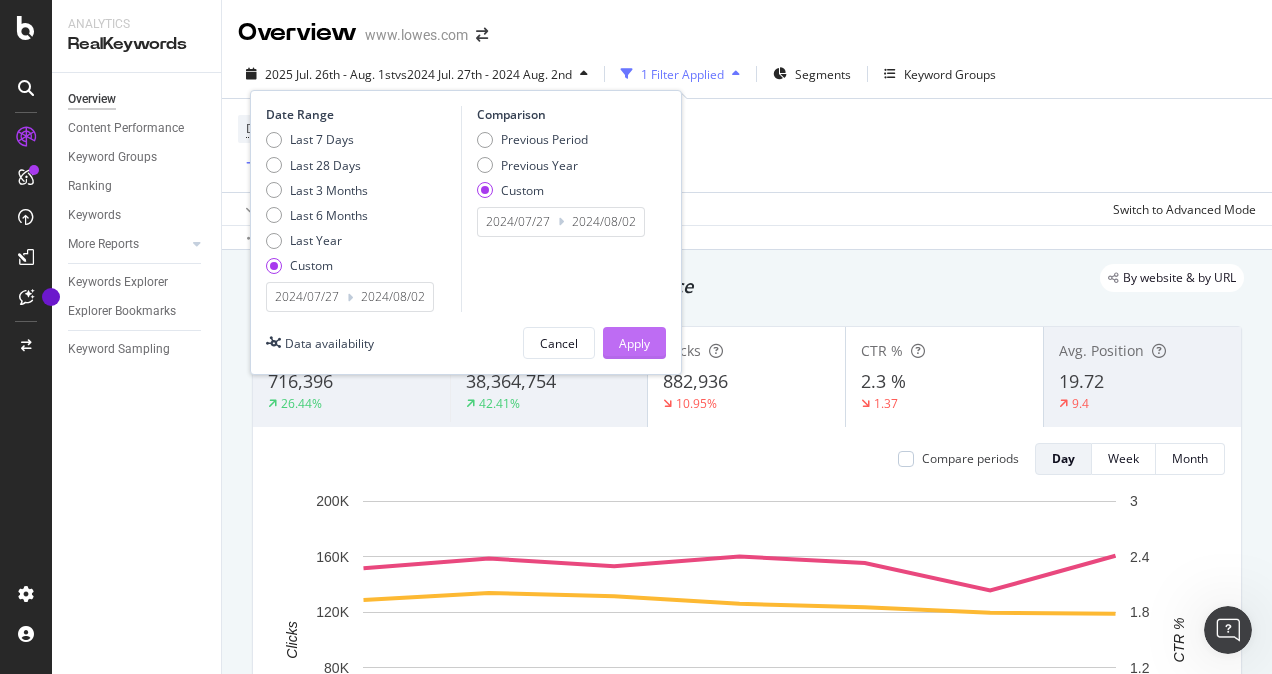 click on "Apply" at bounding box center (634, 343) 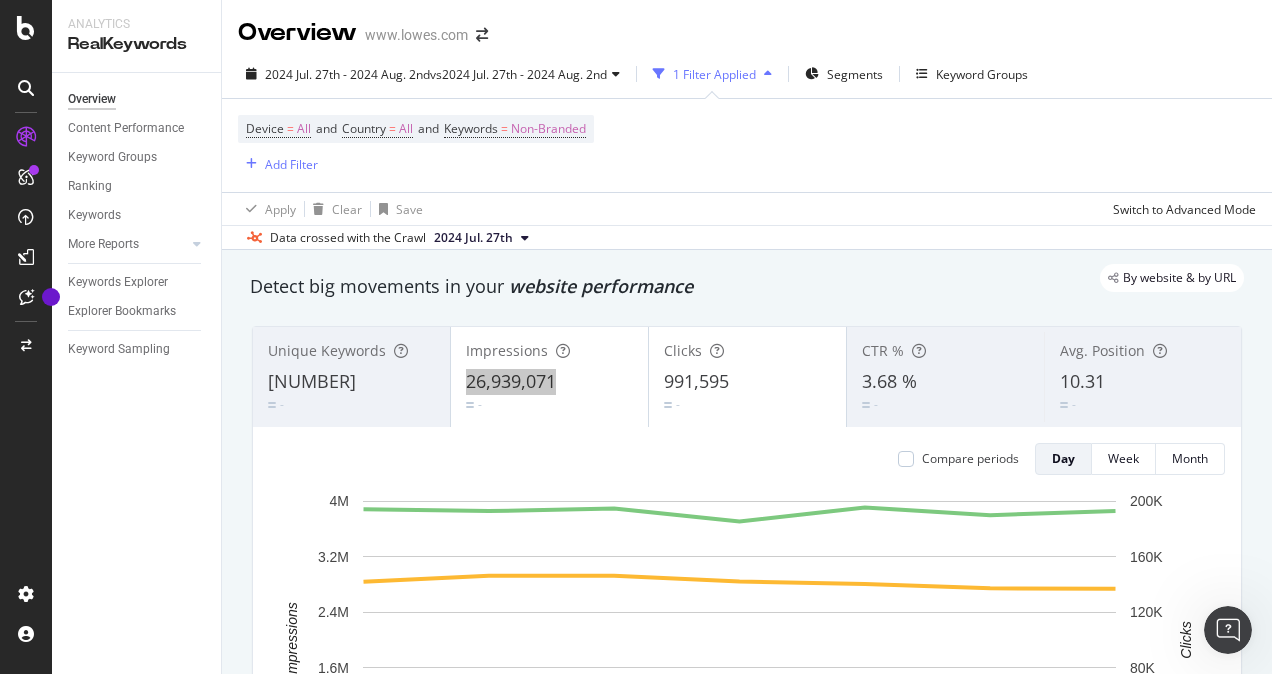 drag, startPoint x: 456, startPoint y: 380, endPoint x: 553, endPoint y: 381, distance: 97.00516 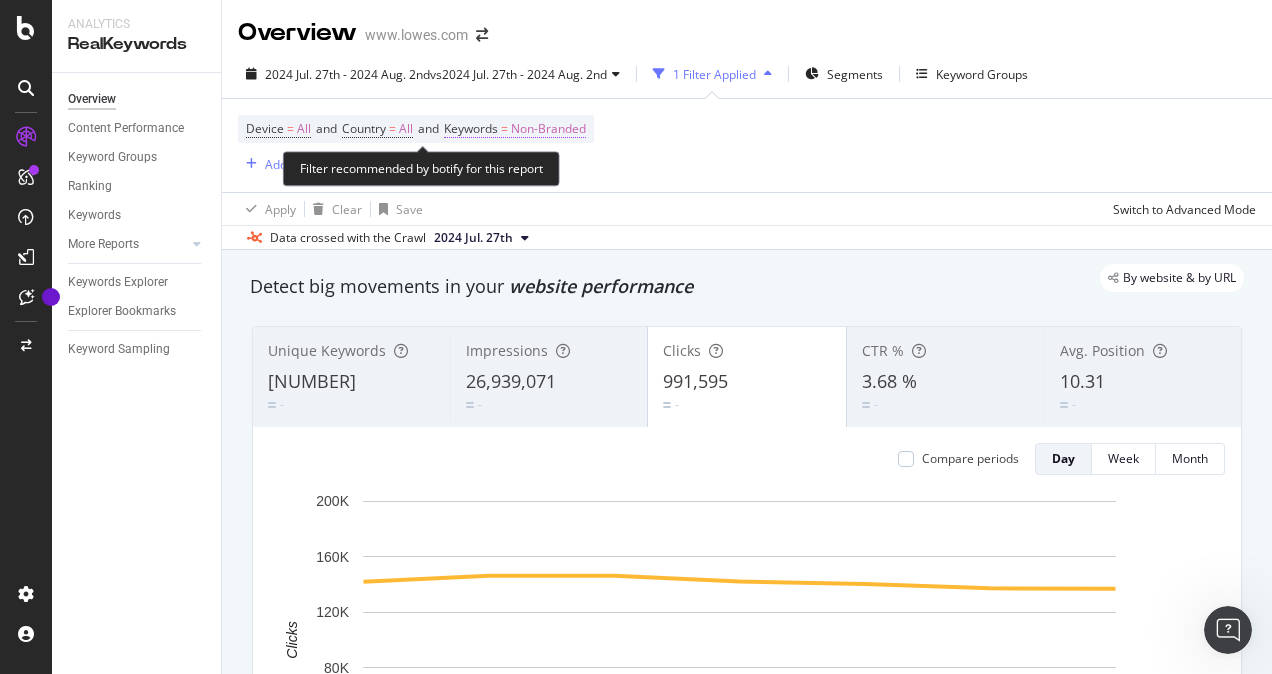 click on "Non-Branded" at bounding box center [548, 129] 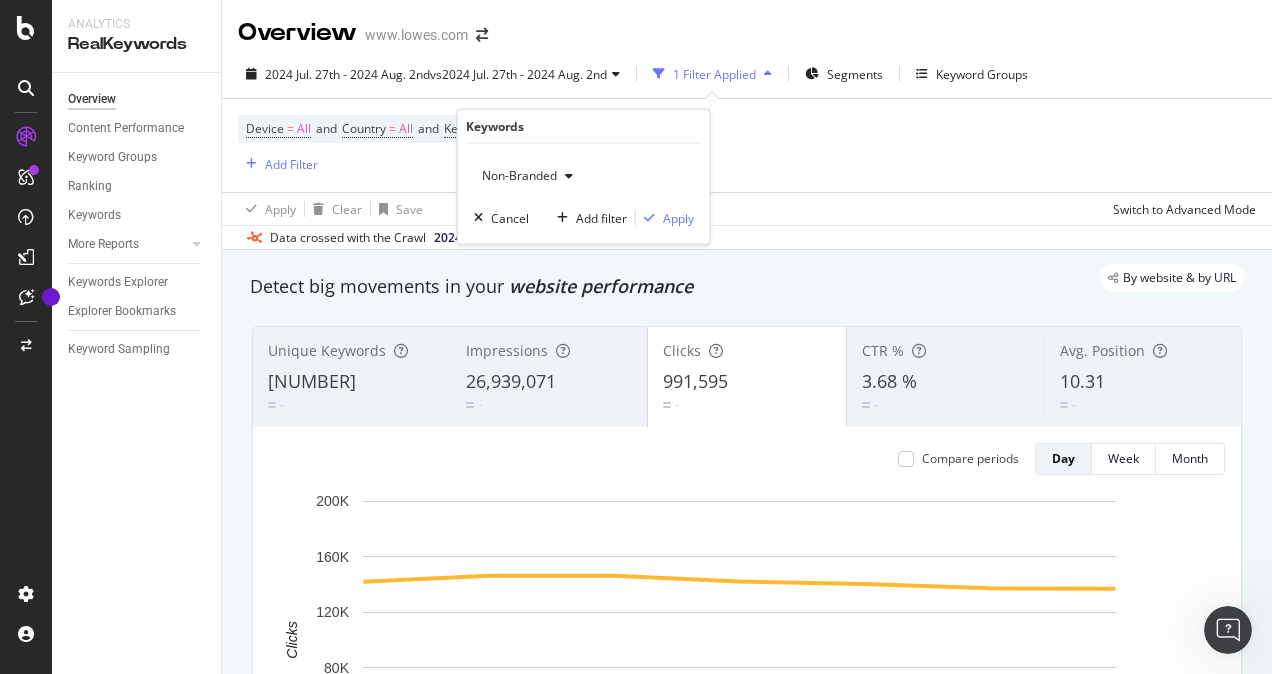 click on "Non-Branded" at bounding box center (515, 175) 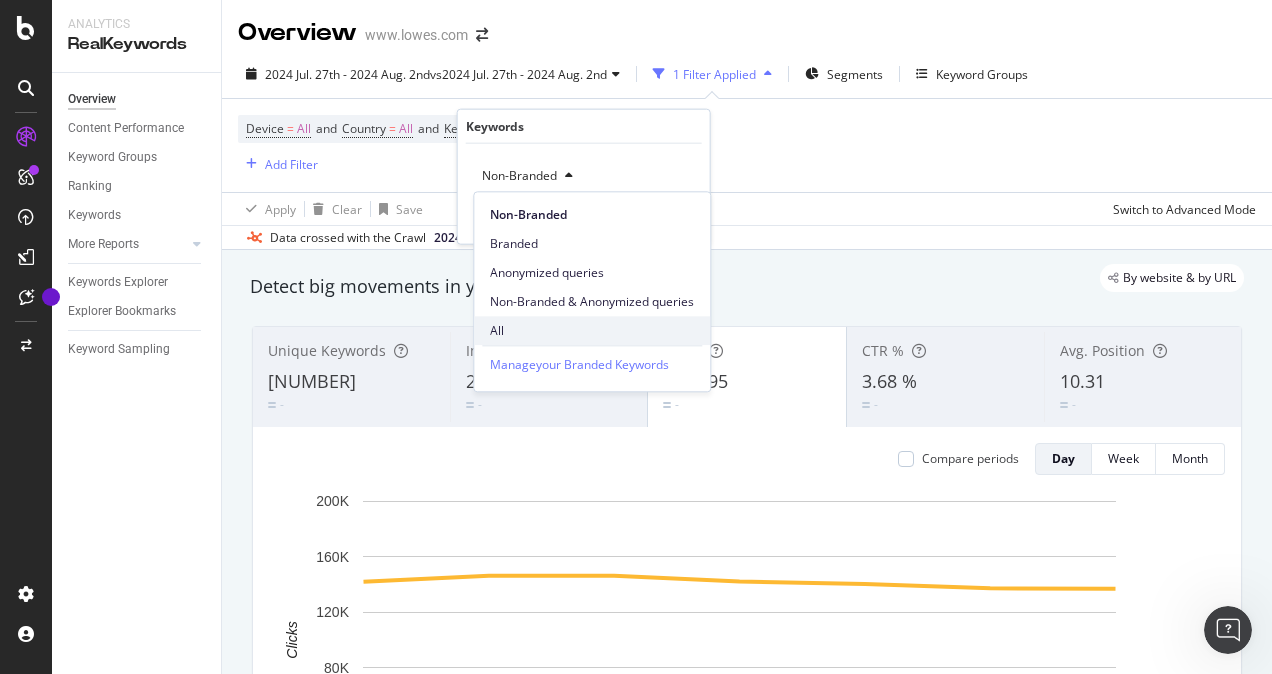 click on "All" at bounding box center [592, 331] 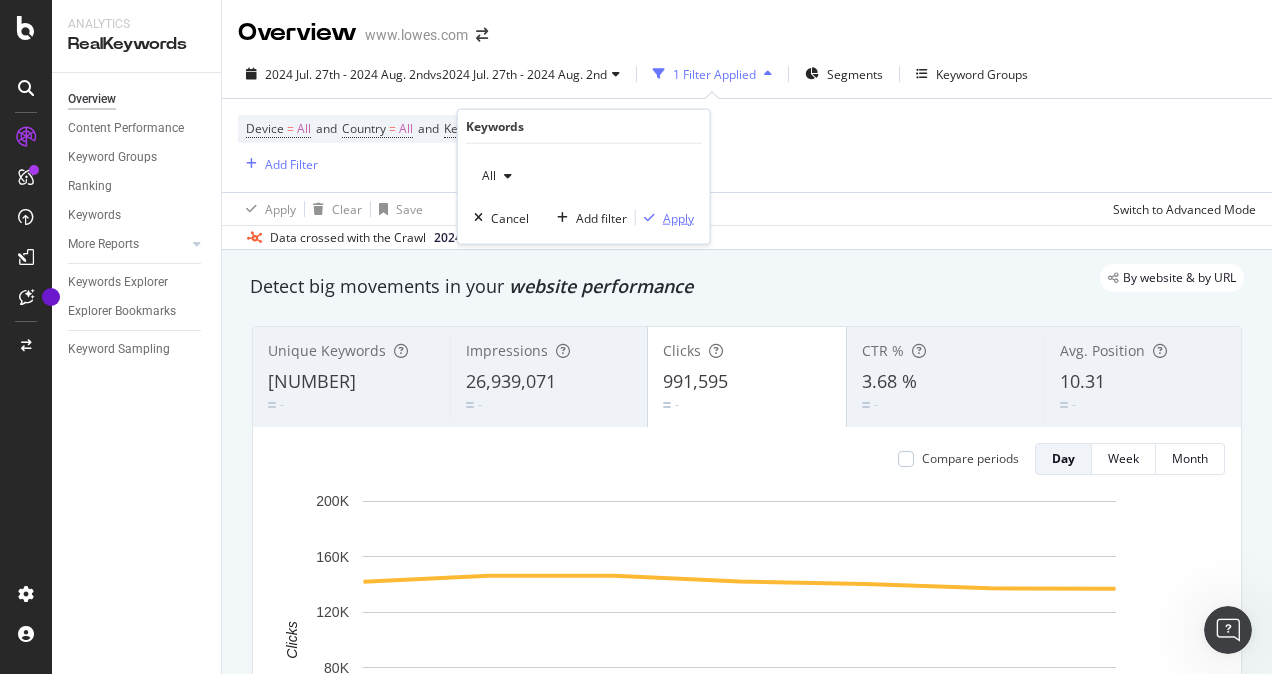 click on "Apply" at bounding box center (678, 217) 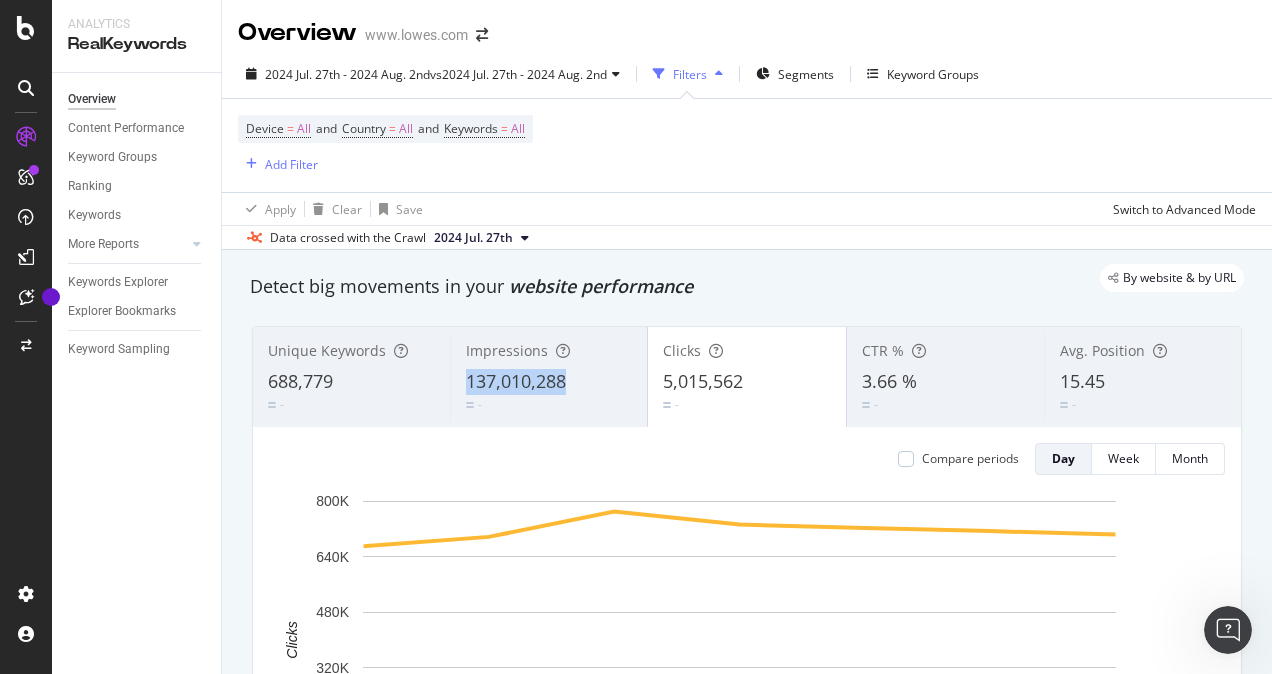 drag, startPoint x: 458, startPoint y: 376, endPoint x: 564, endPoint y: 376, distance: 106 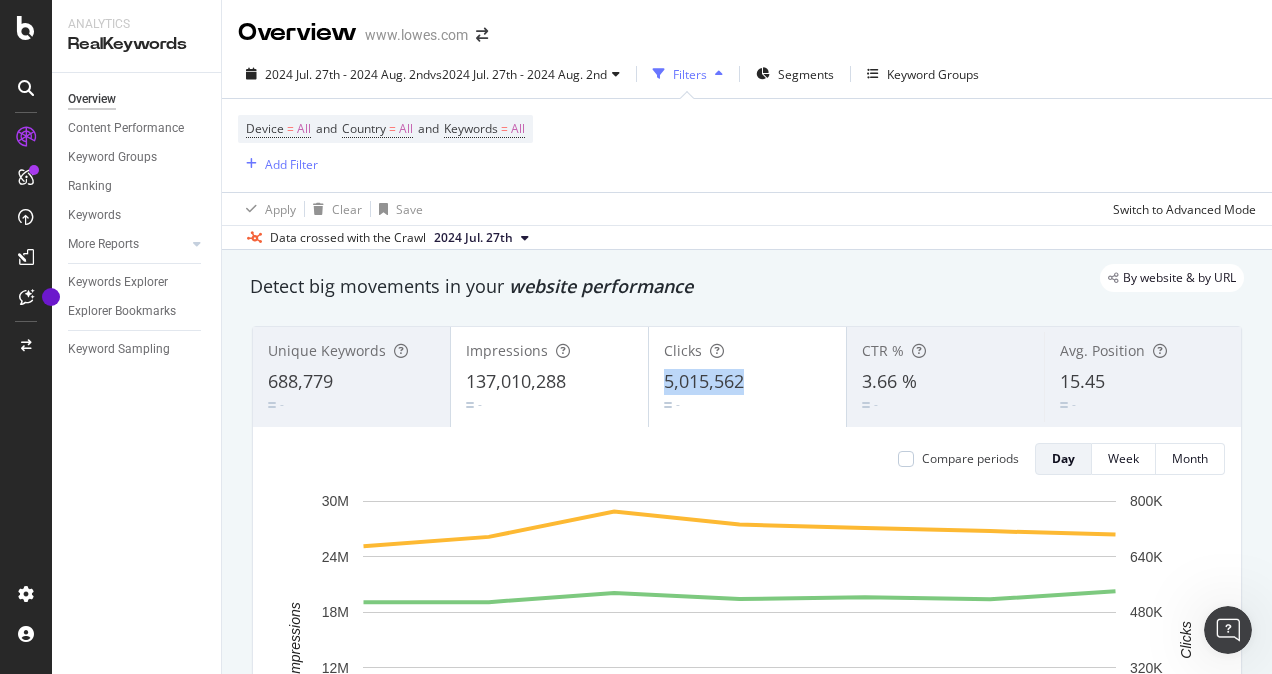 drag, startPoint x: 652, startPoint y: 380, endPoint x: 742, endPoint y: 378, distance: 90.02222 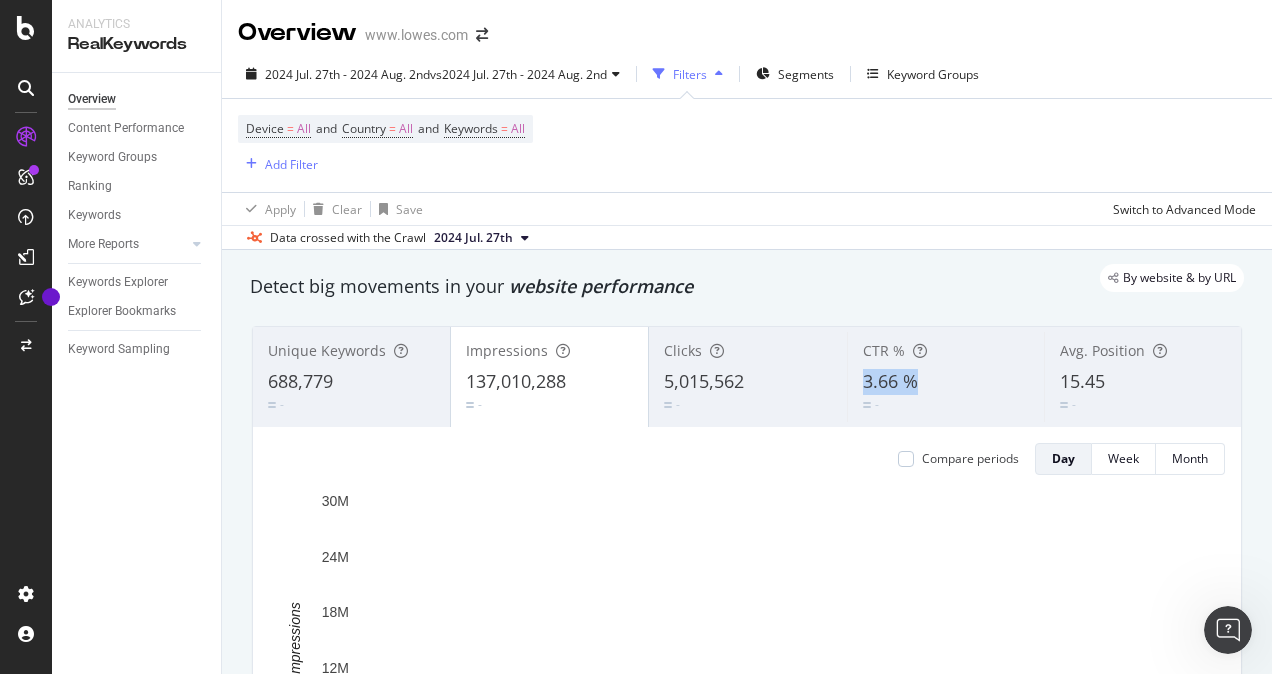 drag, startPoint x: 856, startPoint y: 381, endPoint x: 906, endPoint y: 380, distance: 50.01 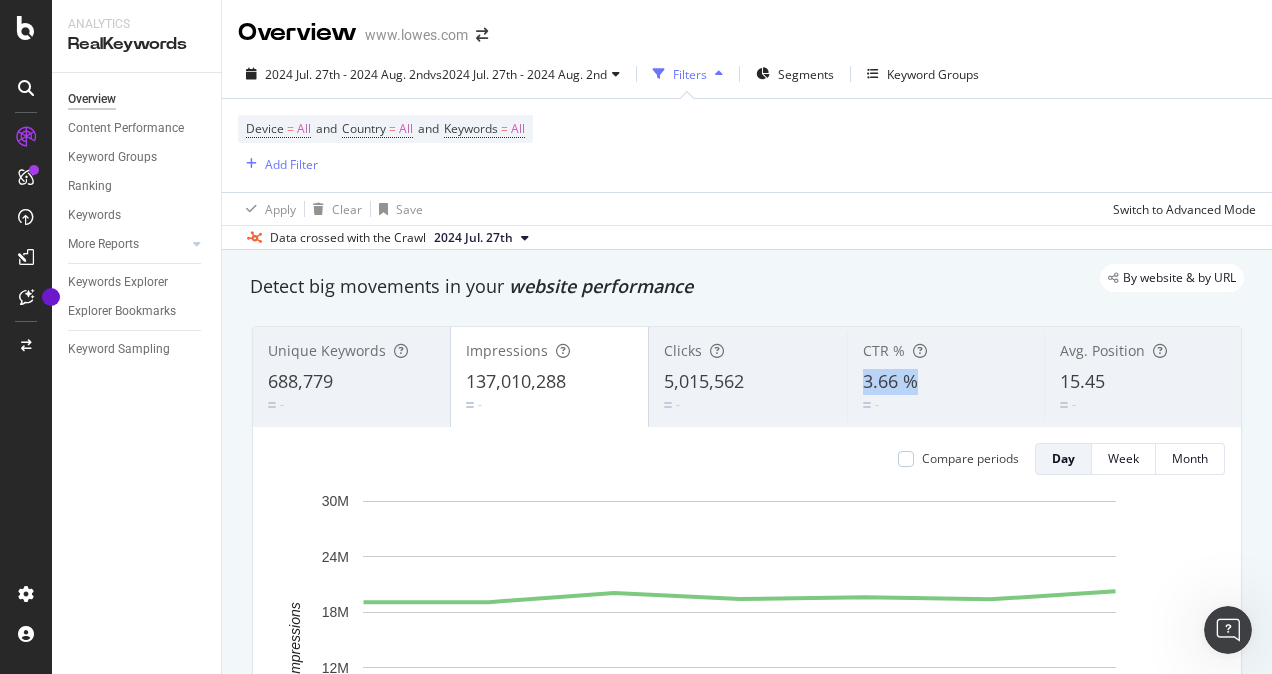 click on "CTR % 3.66 % -" at bounding box center [945, 377] 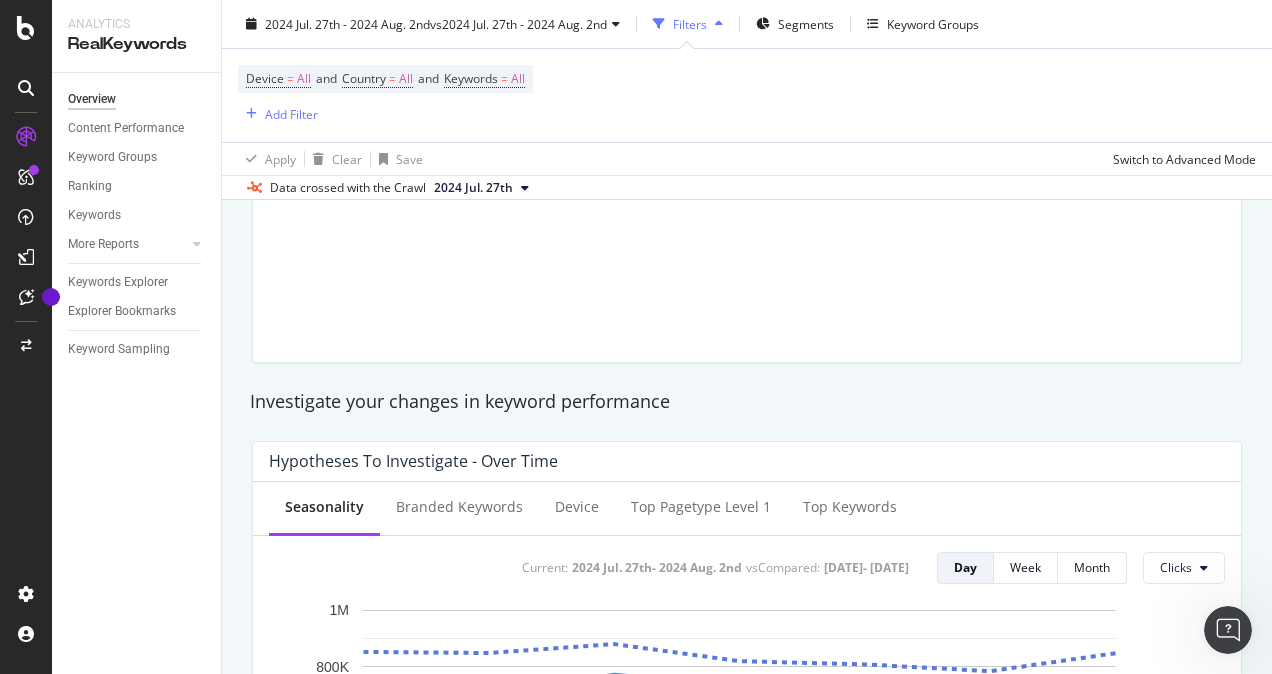 type 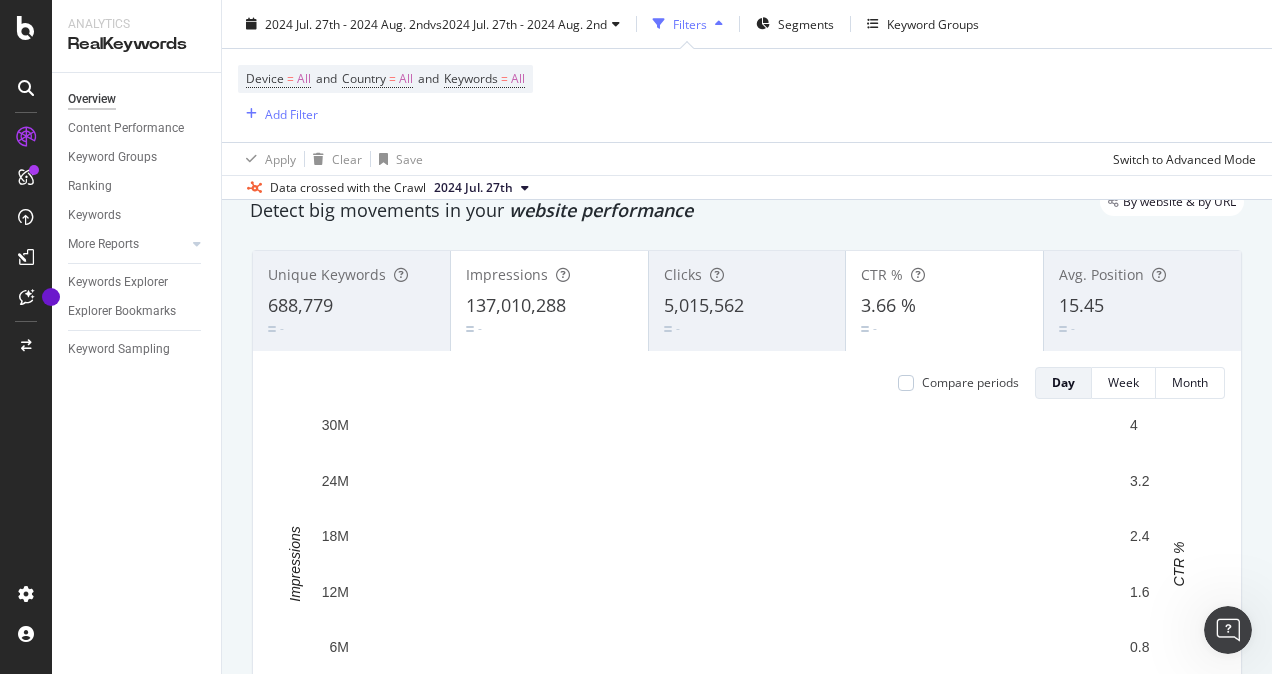 scroll, scrollTop: 0, scrollLeft: 0, axis: both 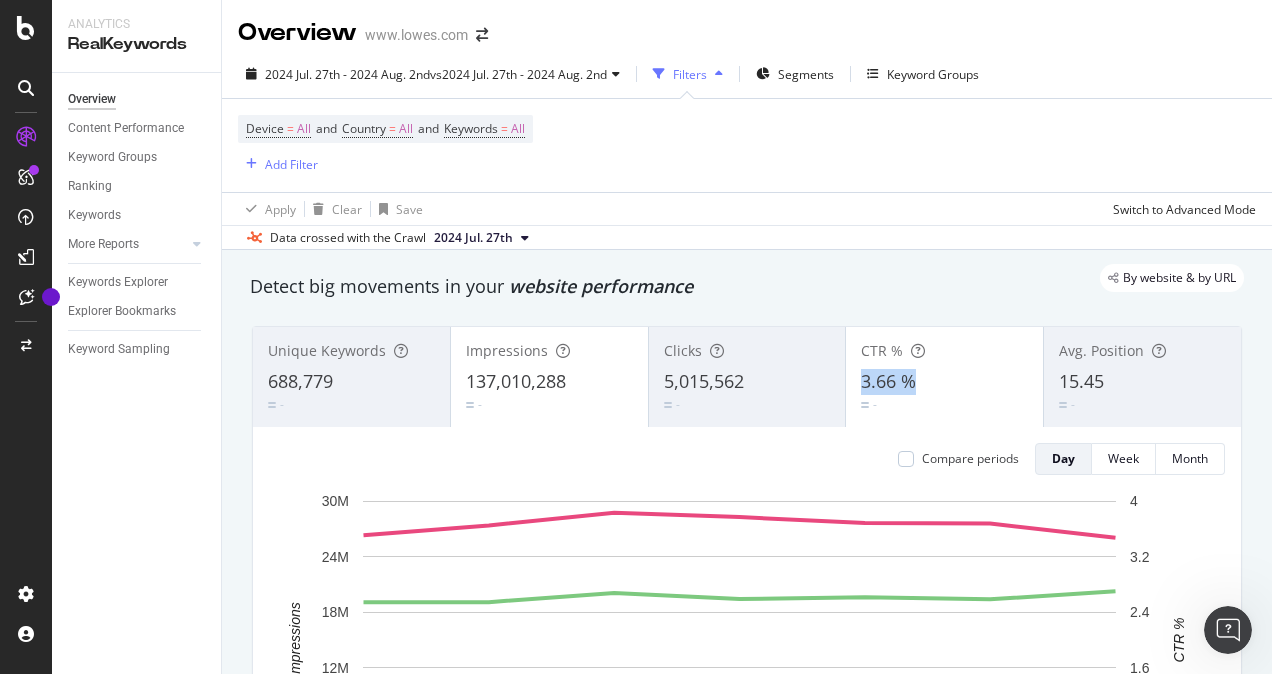 drag, startPoint x: 840, startPoint y: 381, endPoint x: 904, endPoint y: 380, distance: 64.00781 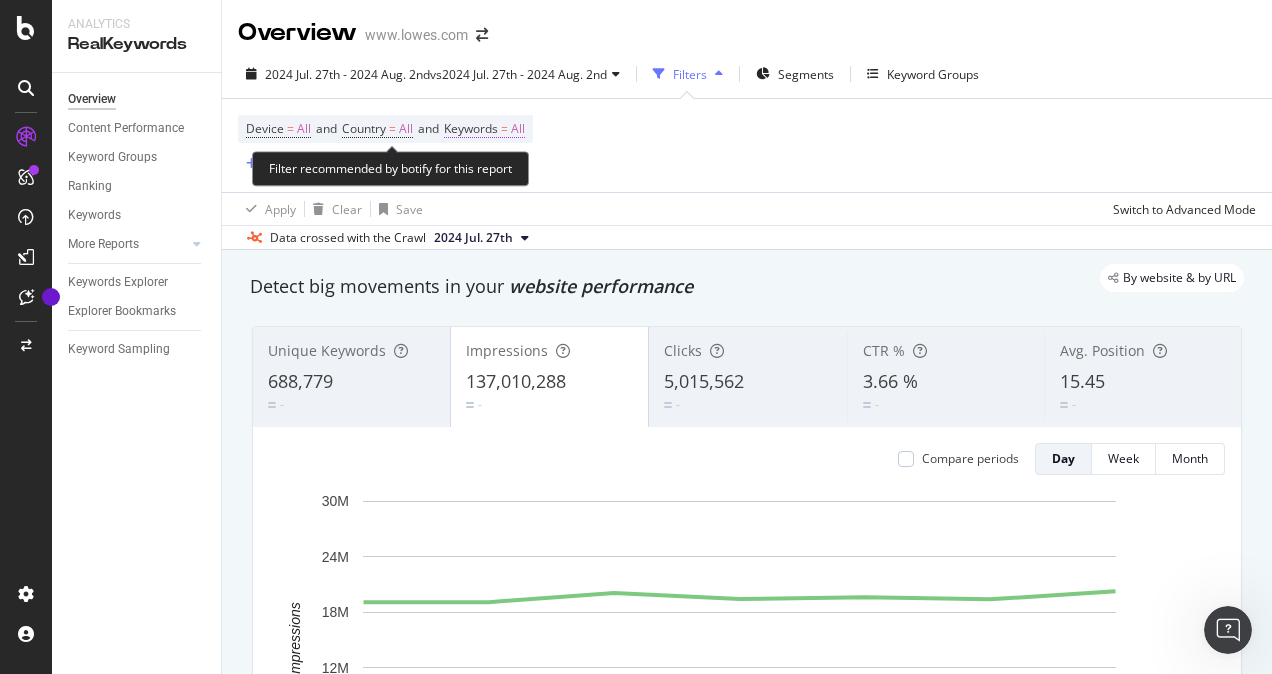 click on "All" at bounding box center (518, 129) 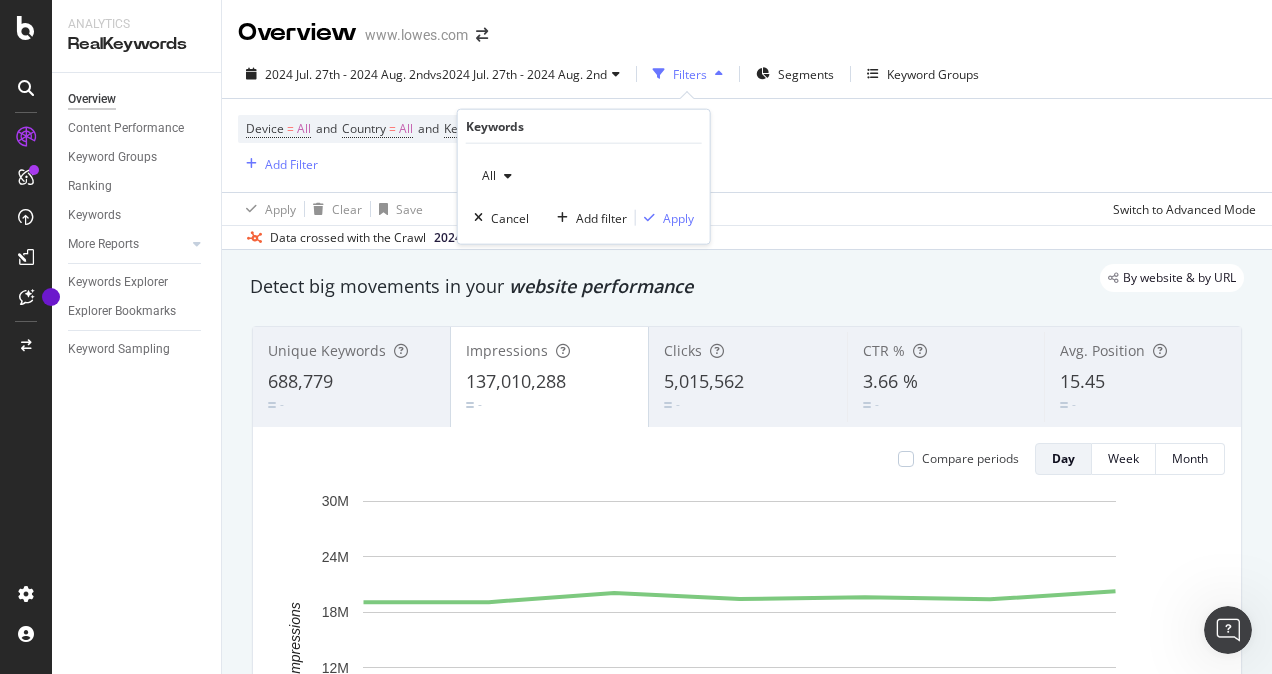 click at bounding box center (508, 176) 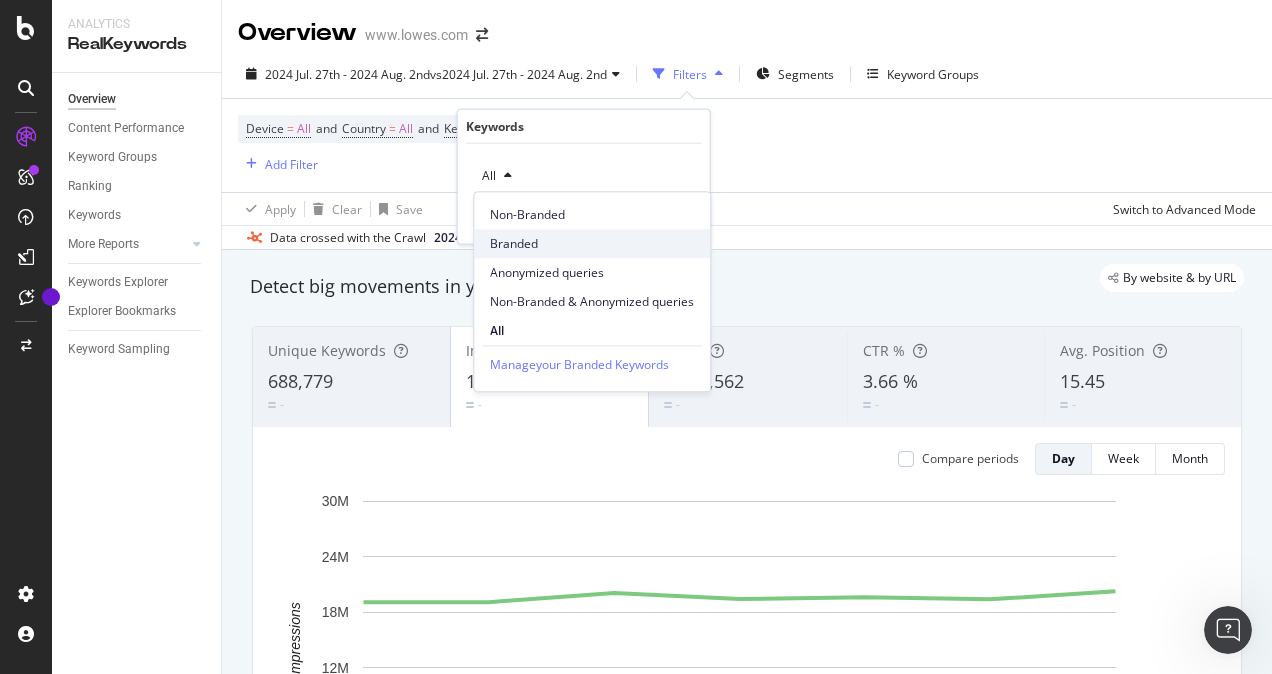 click on "Branded" at bounding box center [592, 244] 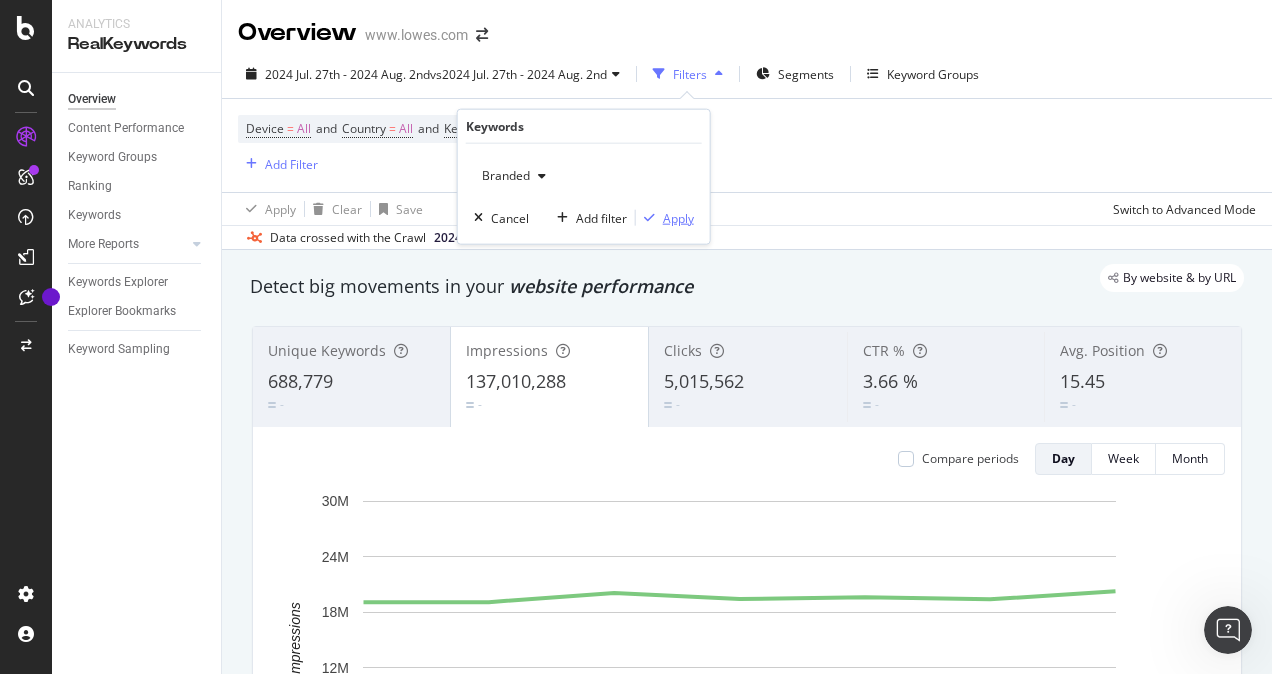 click on "Apply" at bounding box center (678, 217) 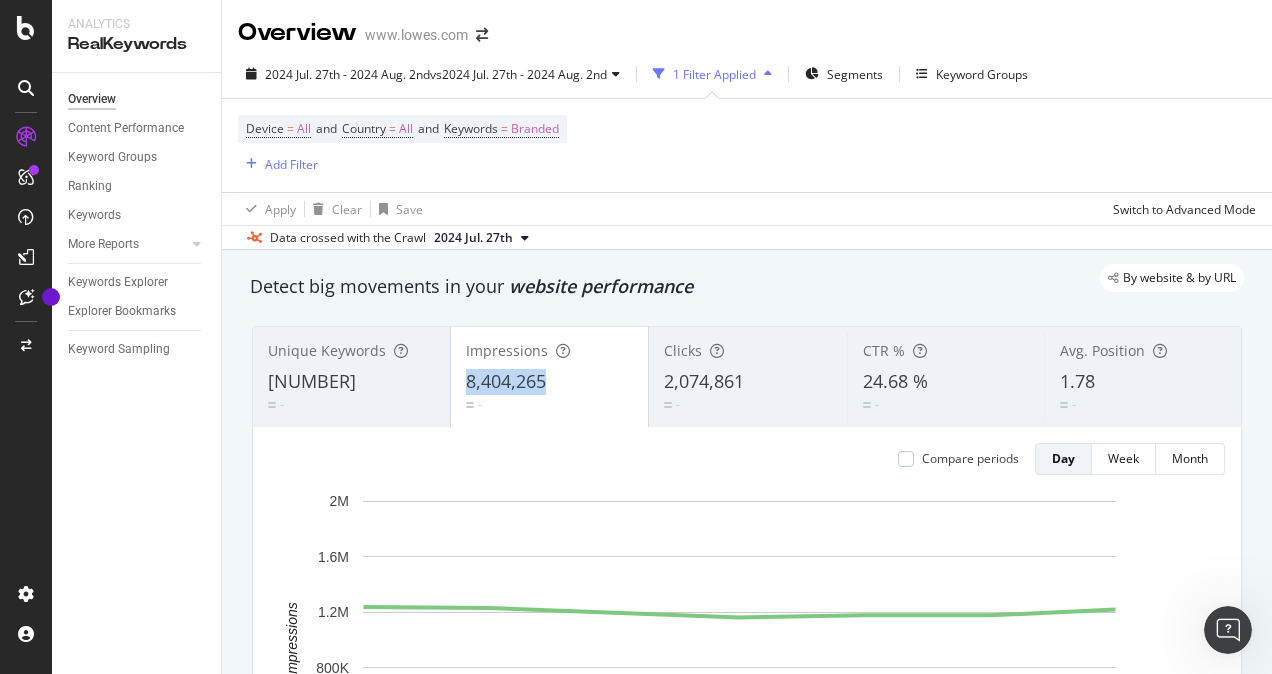 drag, startPoint x: 460, startPoint y: 379, endPoint x: 542, endPoint y: 385, distance: 82.219215 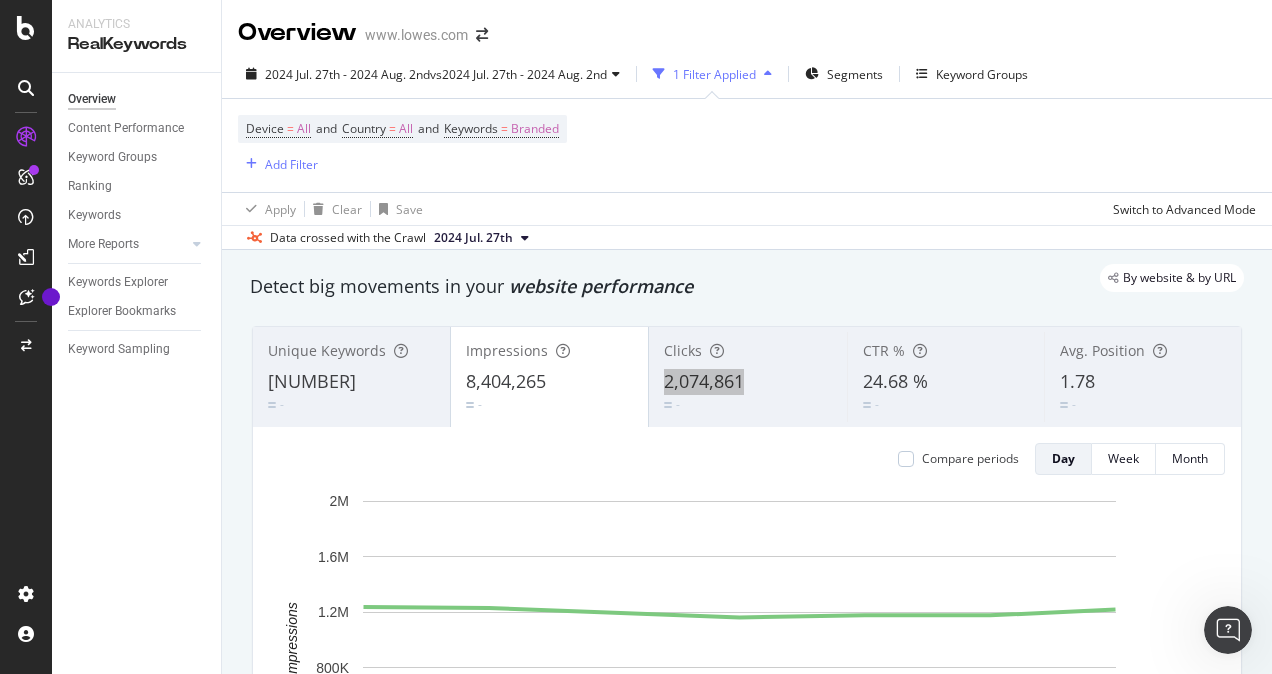 drag, startPoint x: 654, startPoint y: 380, endPoint x: 740, endPoint y: 387, distance: 86.28442 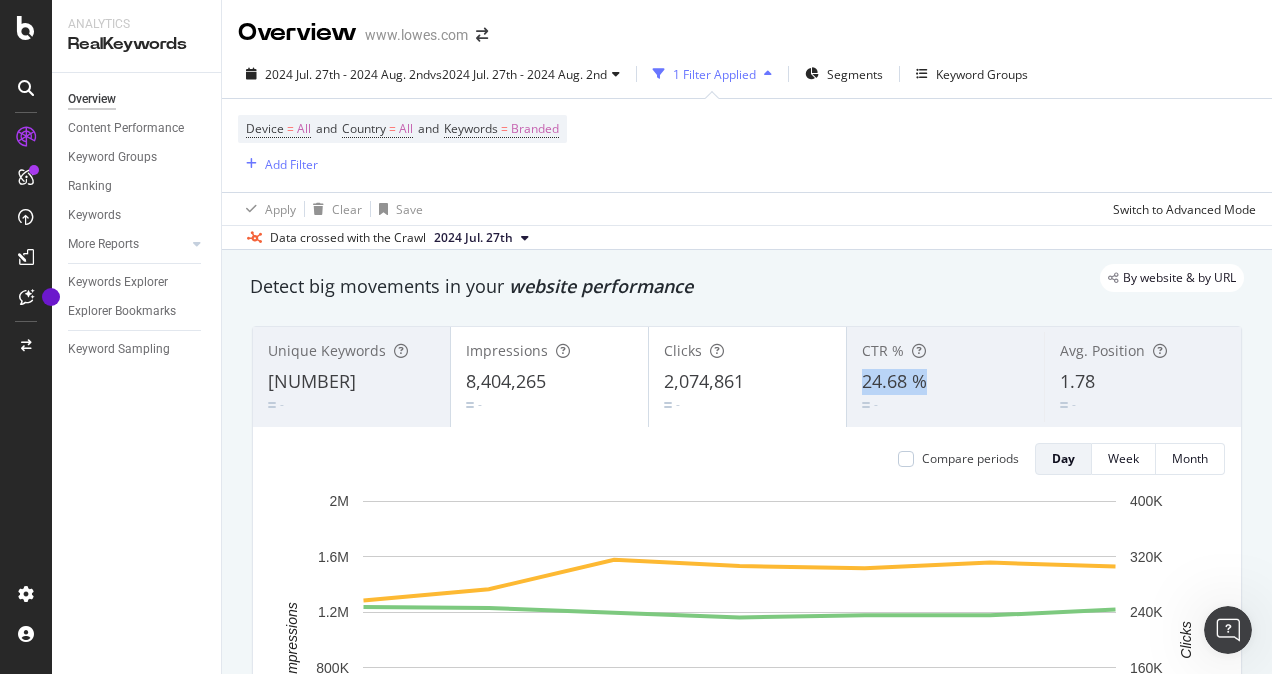 drag, startPoint x: 845, startPoint y: 378, endPoint x: 923, endPoint y: 378, distance: 78 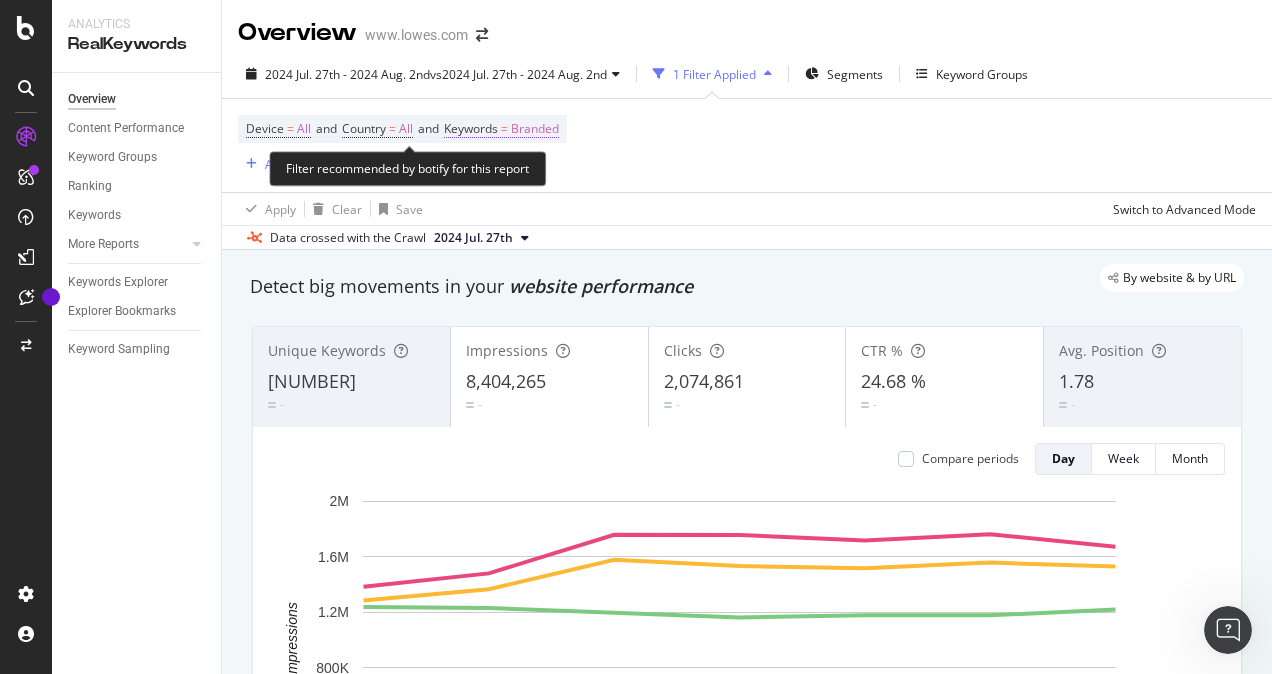 click on "Branded" at bounding box center (535, 129) 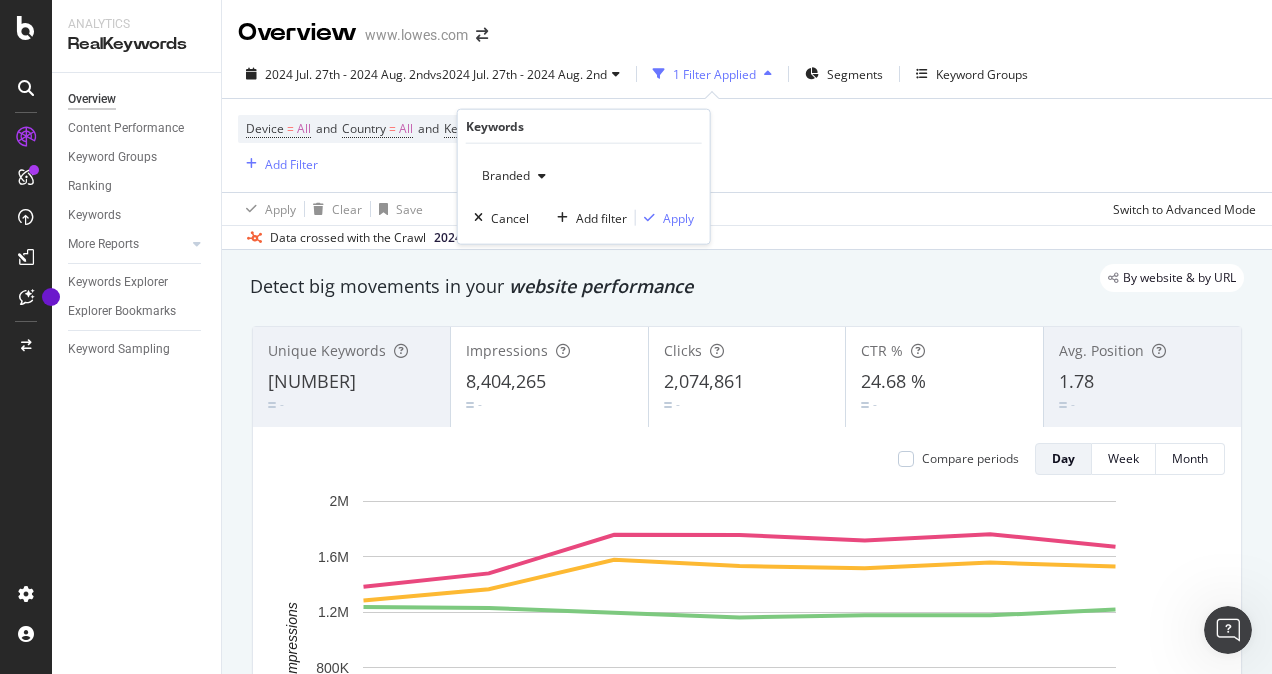 click on "Branded" at bounding box center [502, 175] 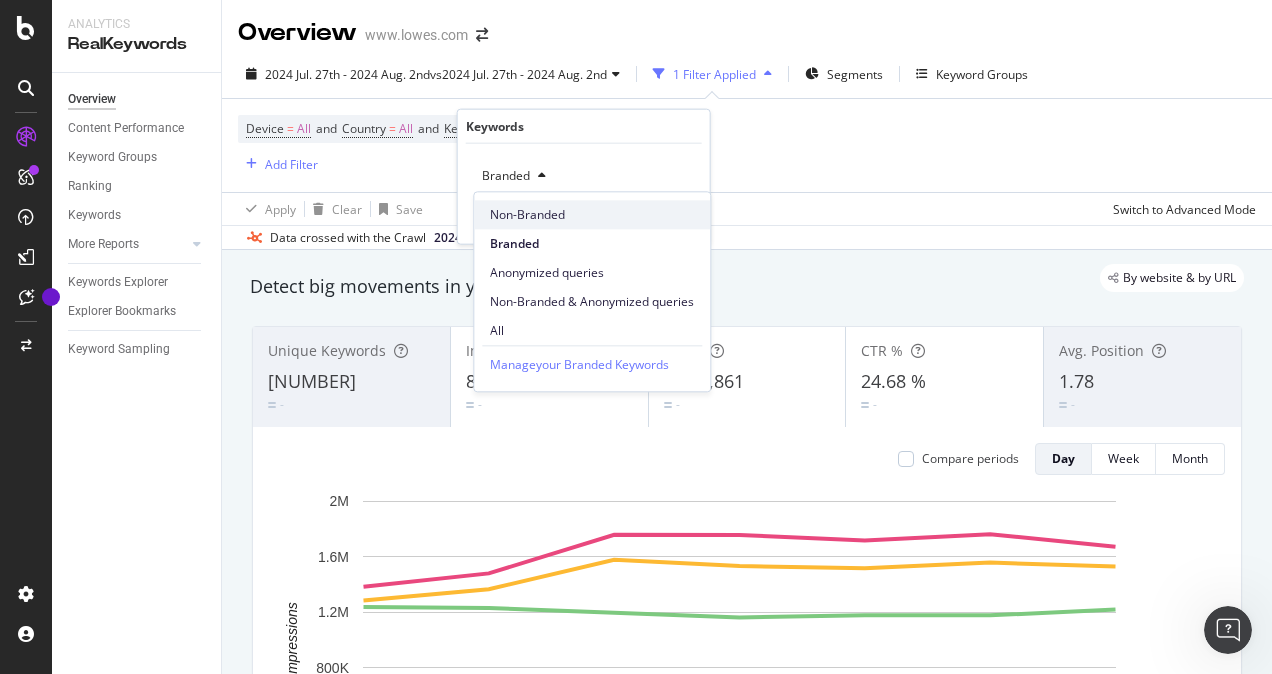 click on "Non-Branded" at bounding box center (592, 215) 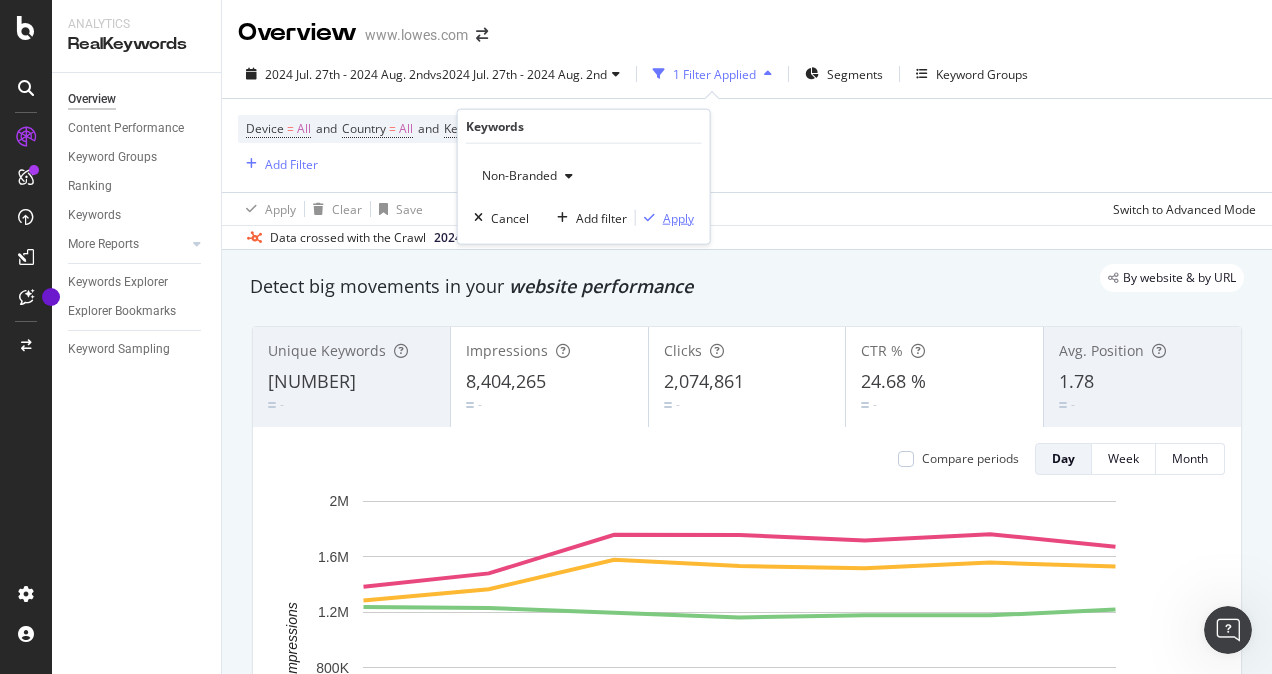 click on "Apply" at bounding box center [678, 217] 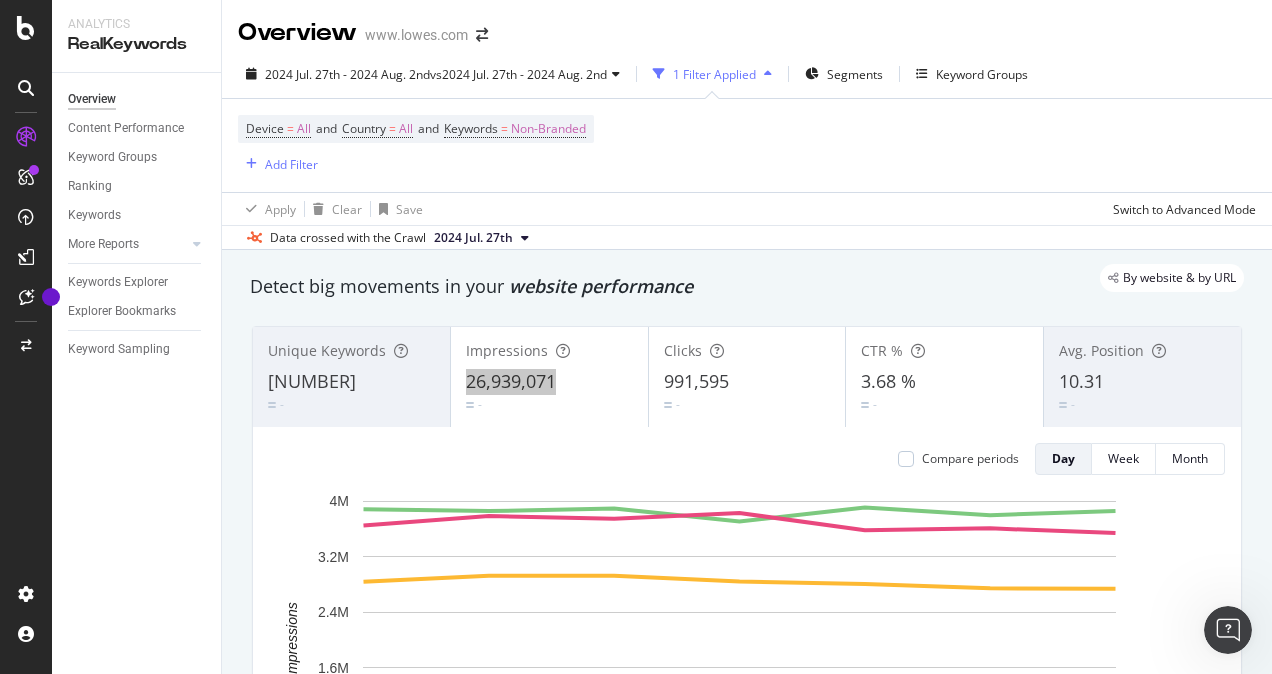 drag, startPoint x: 461, startPoint y: 384, endPoint x: 552, endPoint y: 383, distance: 91.00549 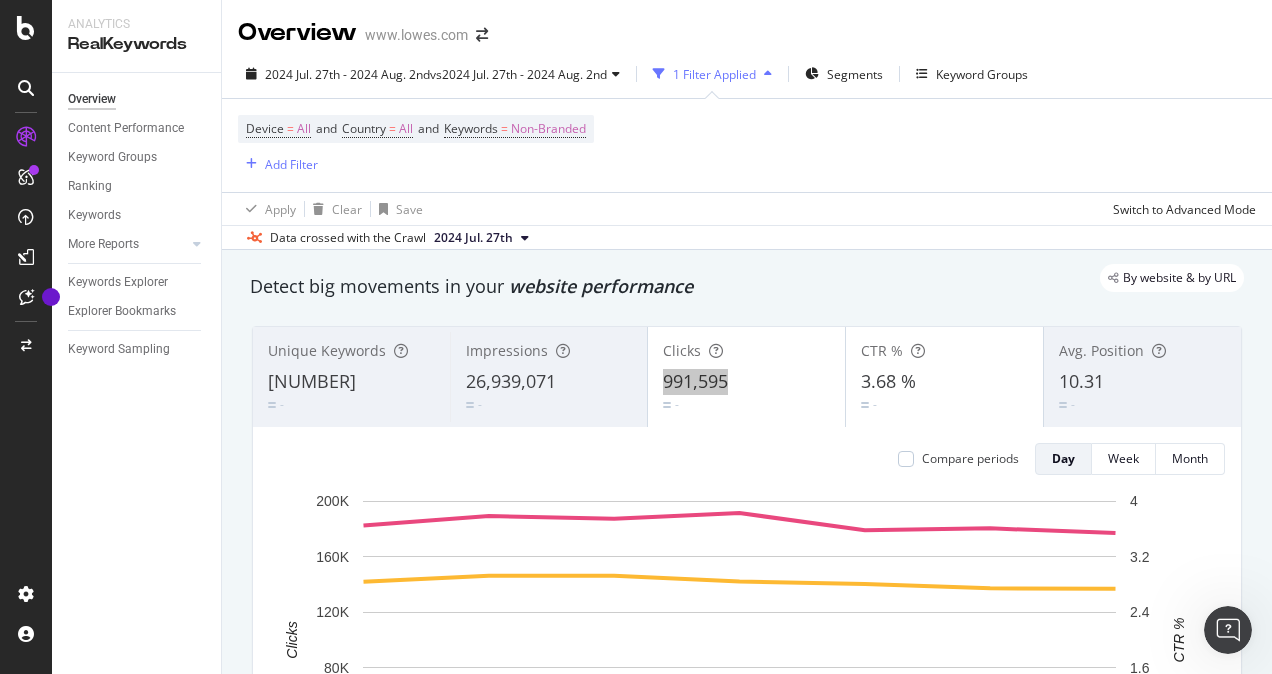 drag, startPoint x: 654, startPoint y: 382, endPoint x: 726, endPoint y: 379, distance: 72.06247 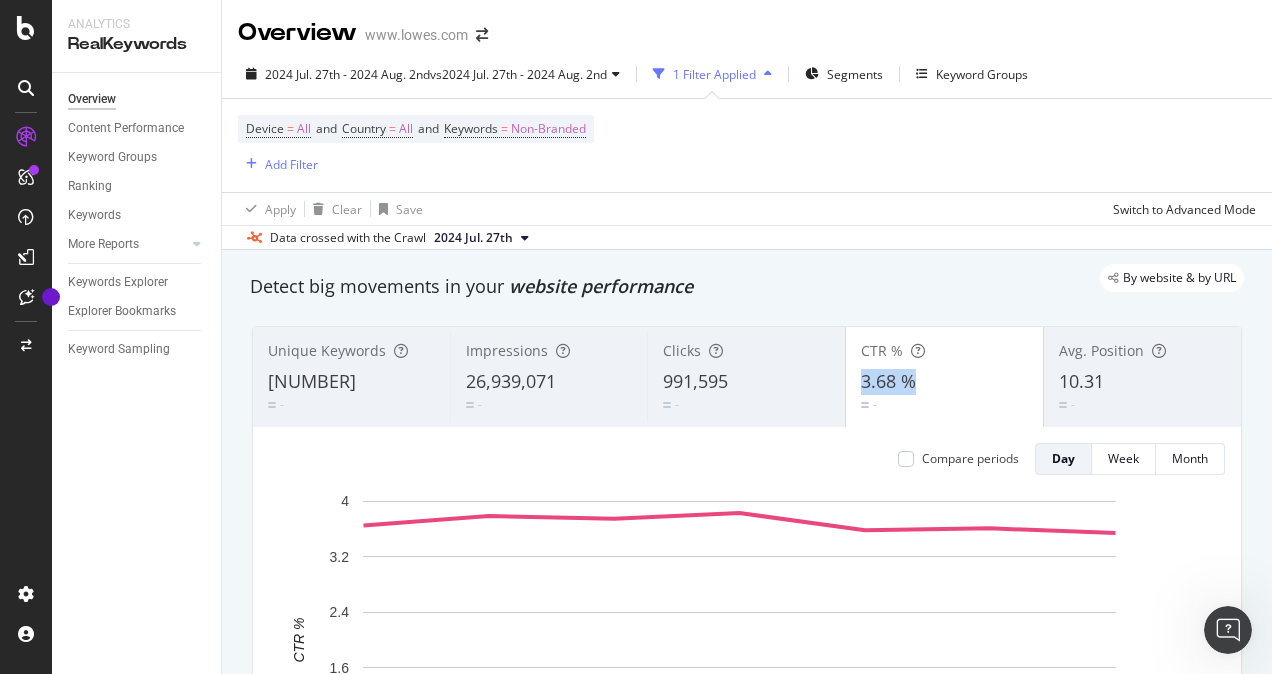 drag, startPoint x: 848, startPoint y: 378, endPoint x: 910, endPoint y: 378, distance: 62 